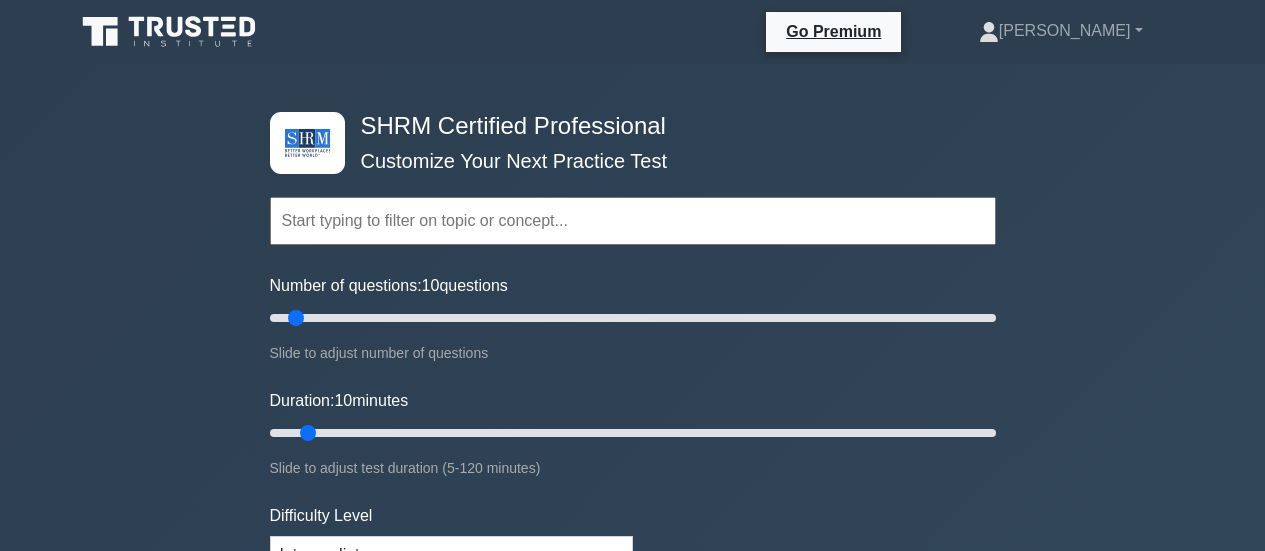 scroll, scrollTop: 0, scrollLeft: 0, axis: both 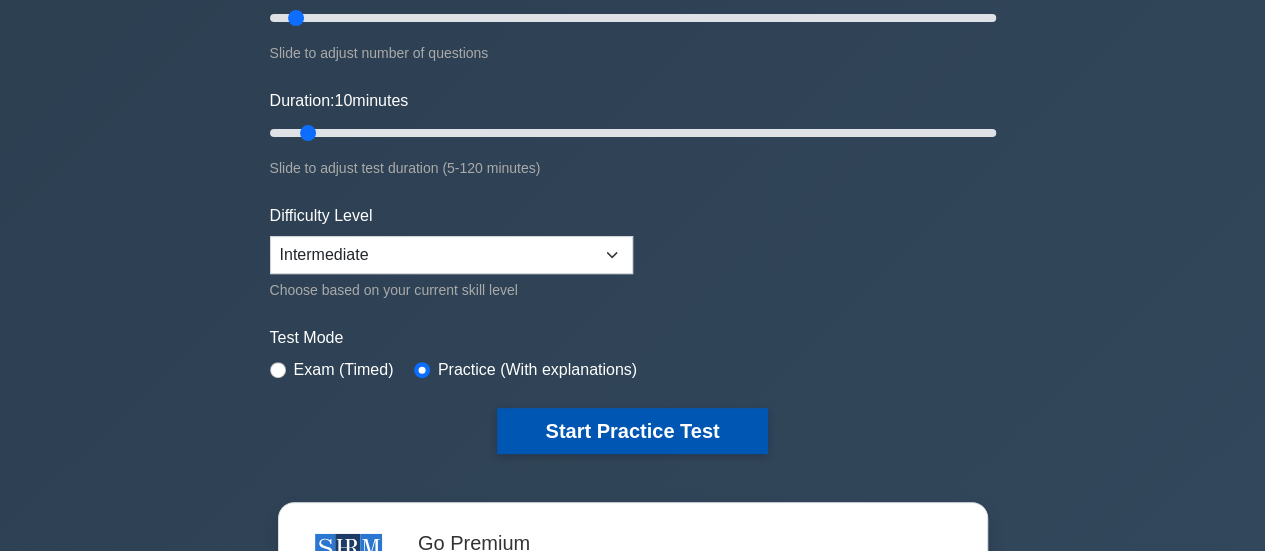 click on "Start Practice Test" at bounding box center [632, 431] 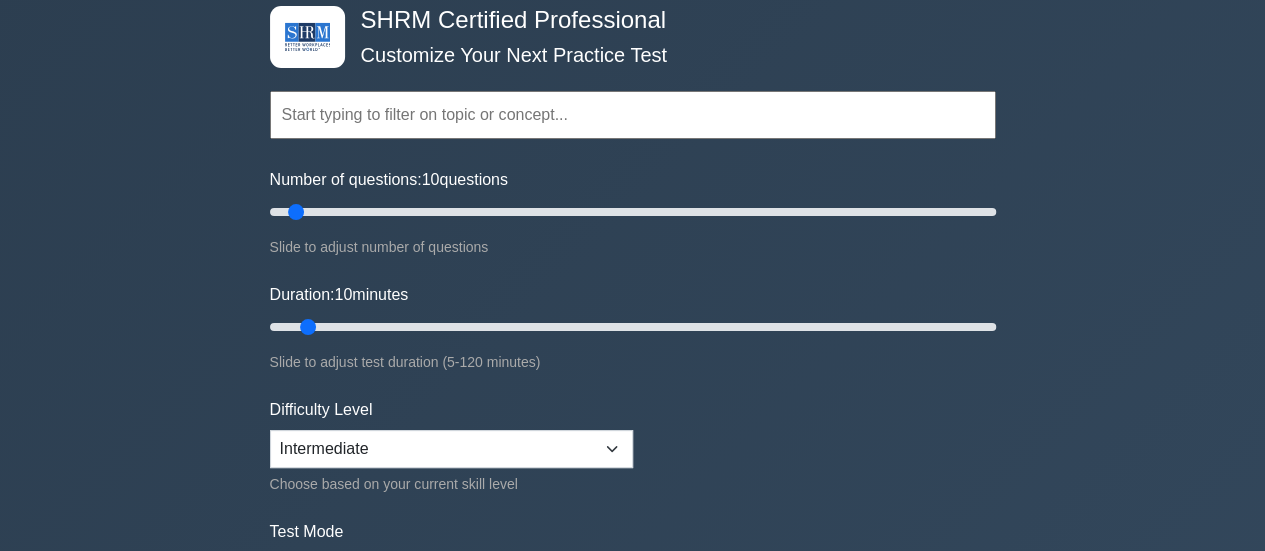 scroll, scrollTop: 100, scrollLeft: 0, axis: vertical 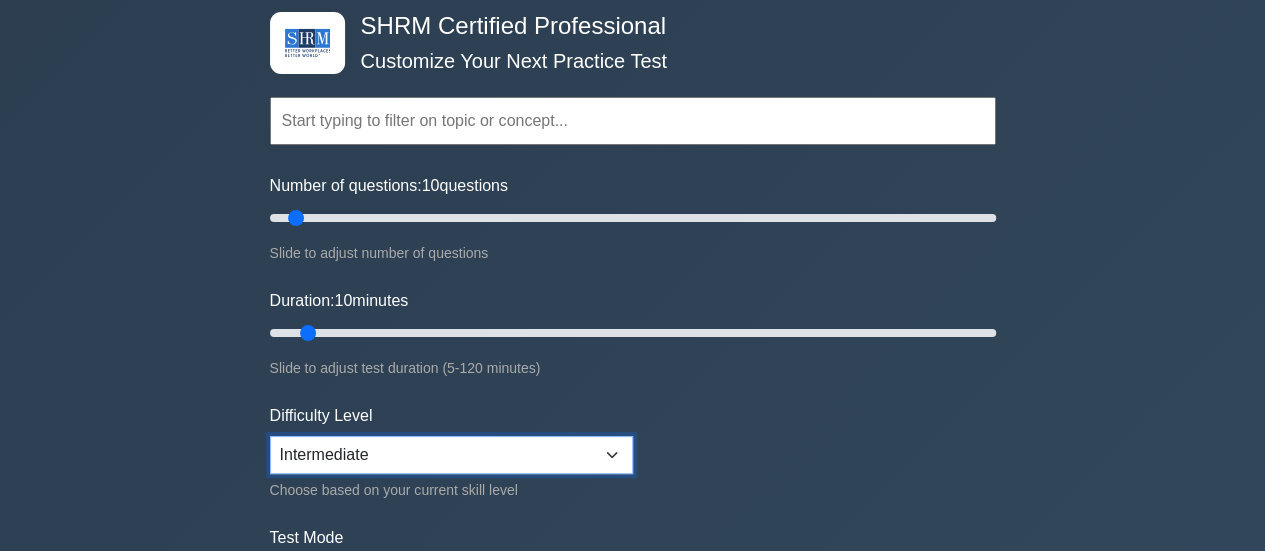 click on "Beginner
Intermediate
Expert" at bounding box center (451, 455) 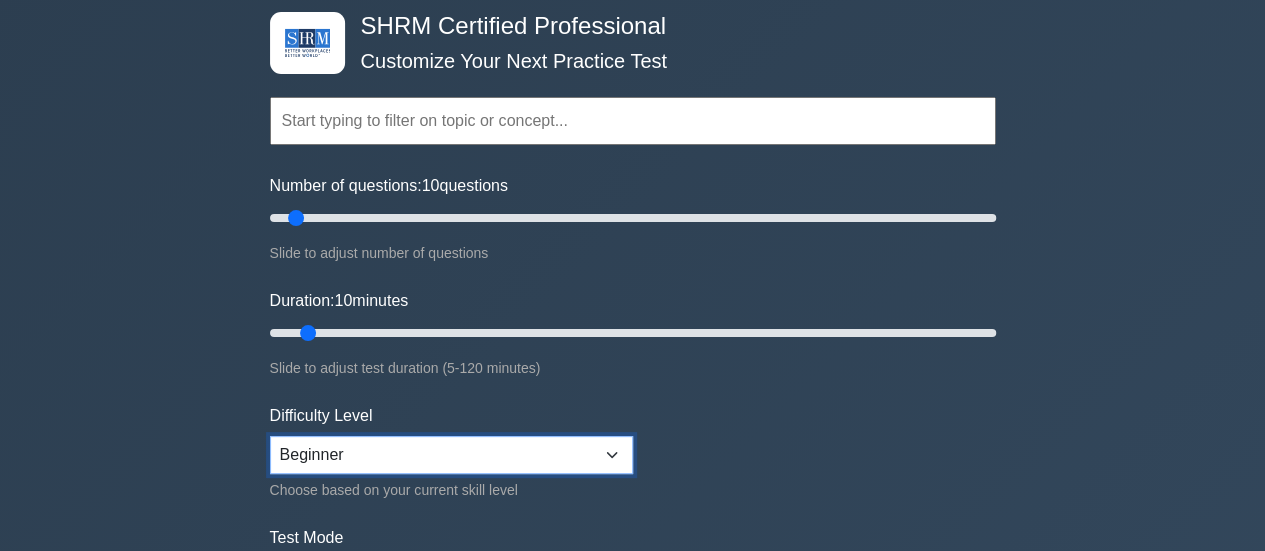 click on "Beginner
Intermediate
Expert" at bounding box center [451, 455] 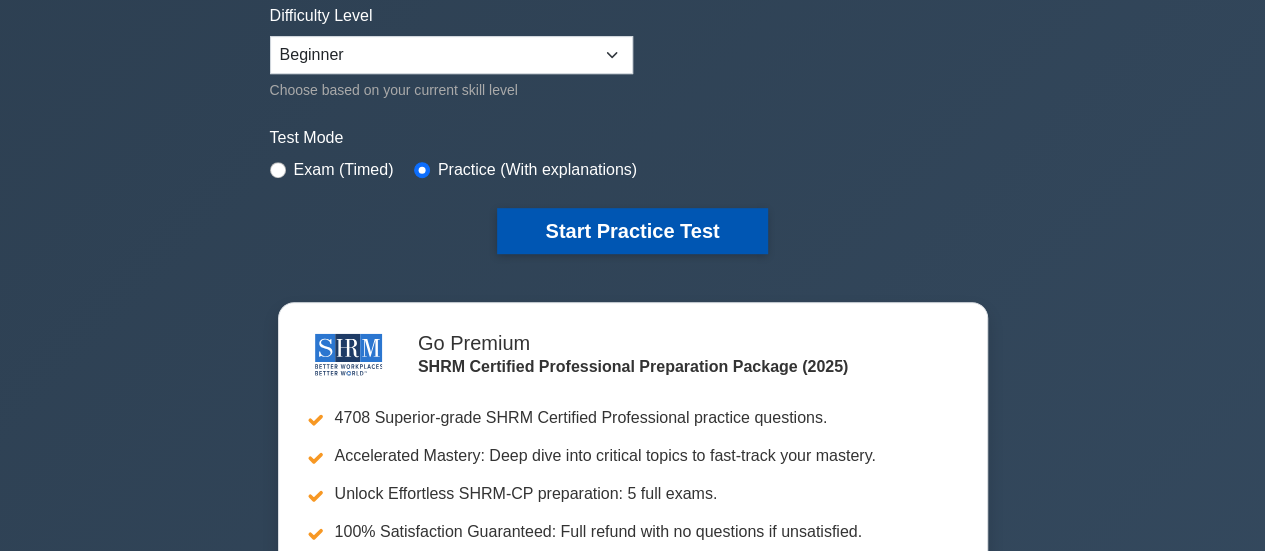 click on "Start Practice Test" at bounding box center [632, 231] 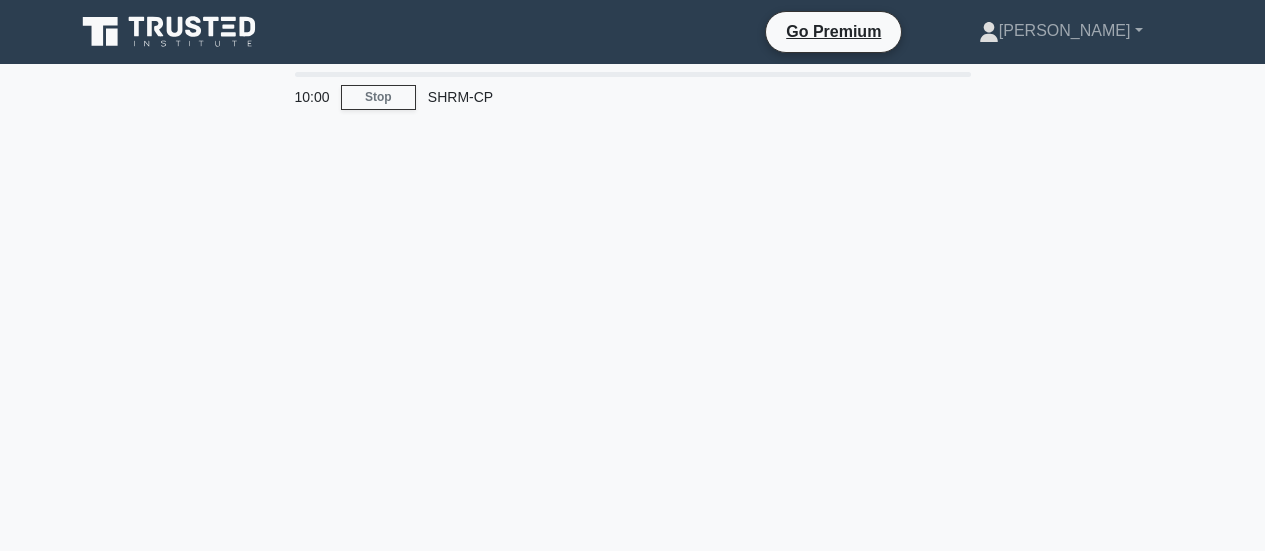 scroll, scrollTop: 0, scrollLeft: 0, axis: both 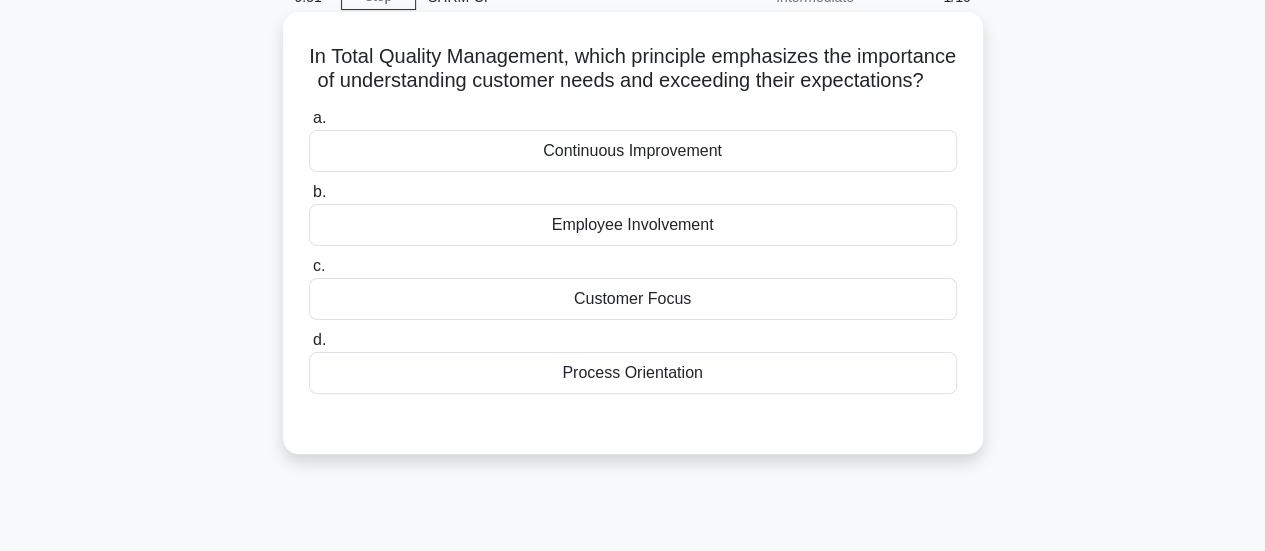 click on "Customer Focus" at bounding box center [633, 299] 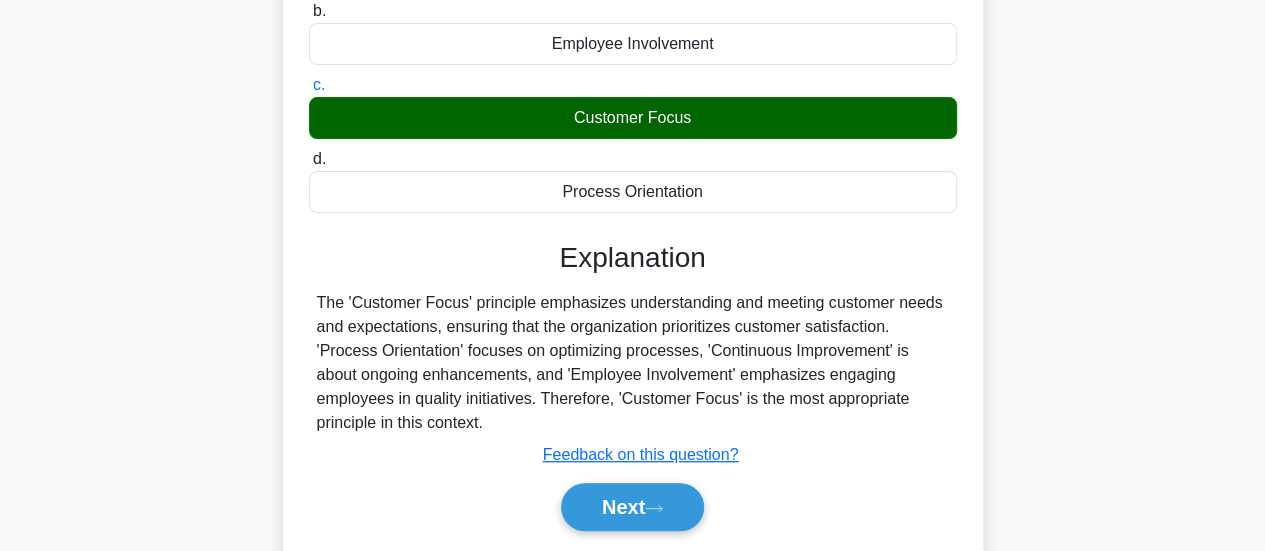 scroll, scrollTop: 529, scrollLeft: 0, axis: vertical 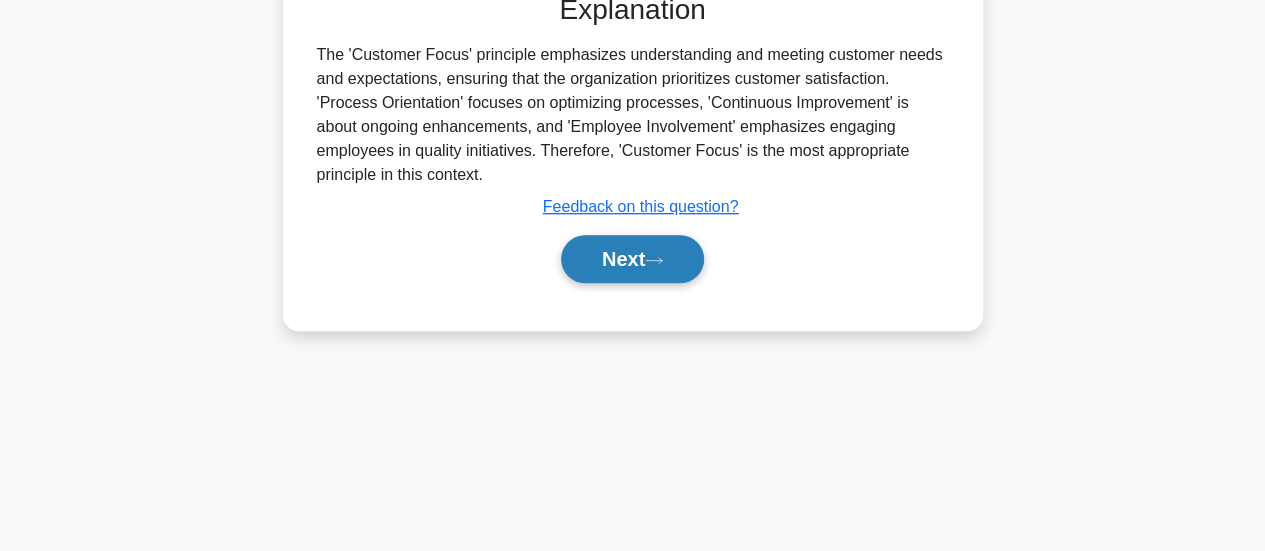 click on "Next" at bounding box center (632, 259) 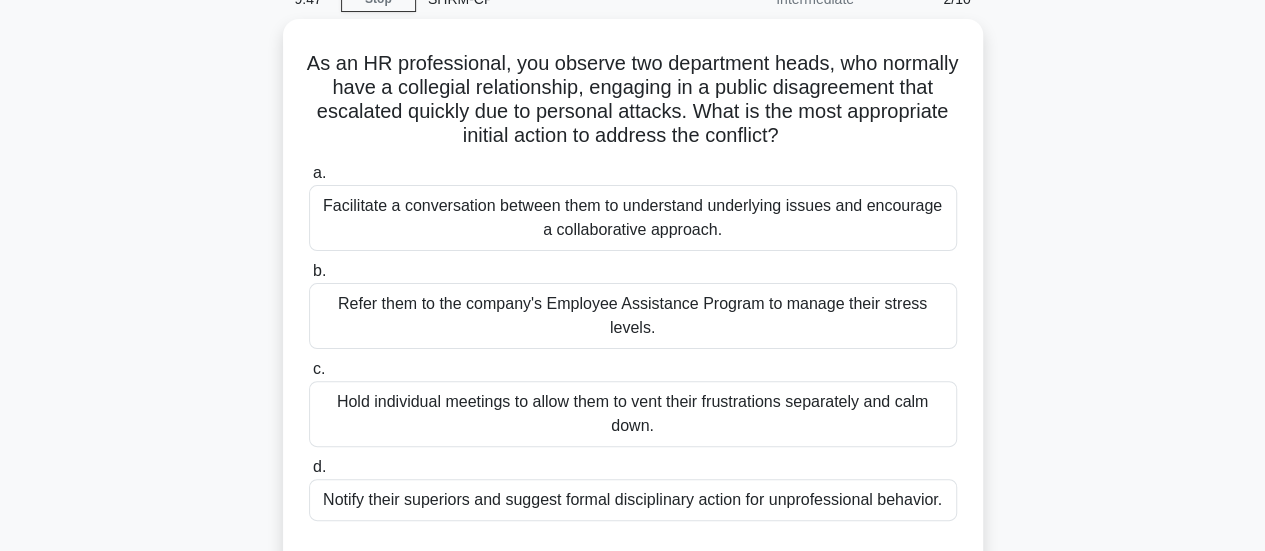 scroll, scrollTop: 129, scrollLeft: 0, axis: vertical 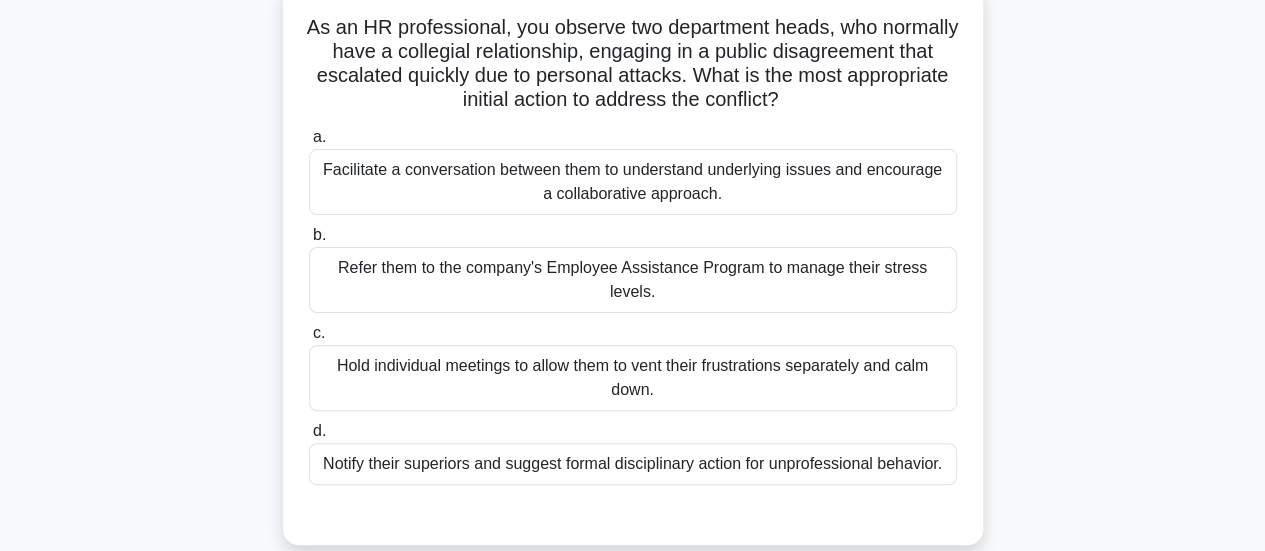 click on "Hold individual meetings to allow them to vent their frustrations separately and calm down." at bounding box center [633, 378] 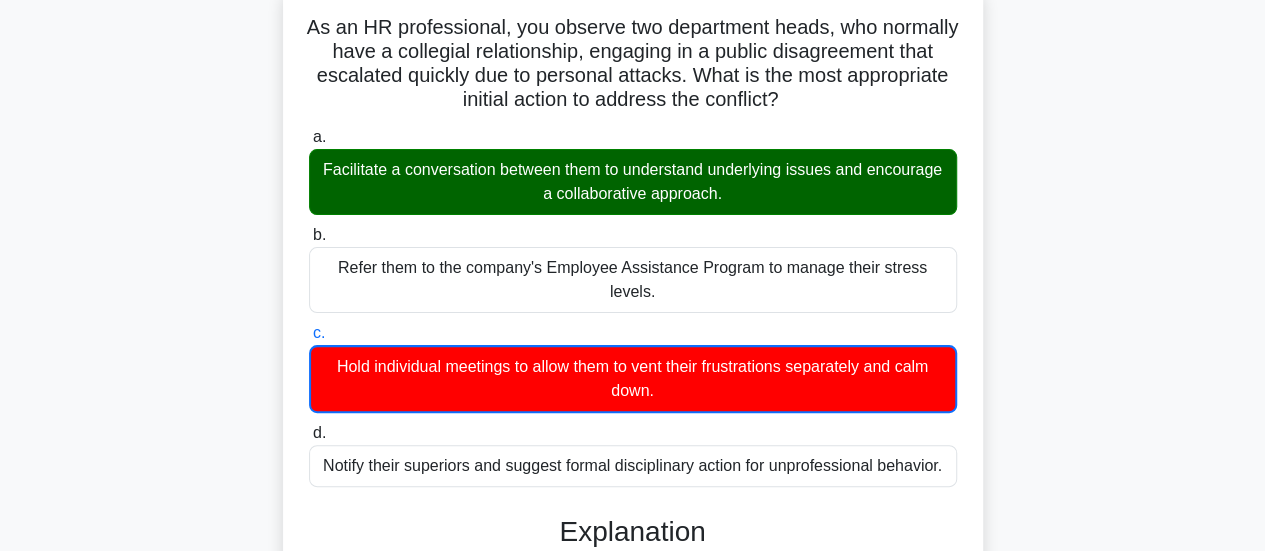 click on "Facilitate a conversation between them to understand underlying issues and encourage a collaborative approach." at bounding box center [633, 182] 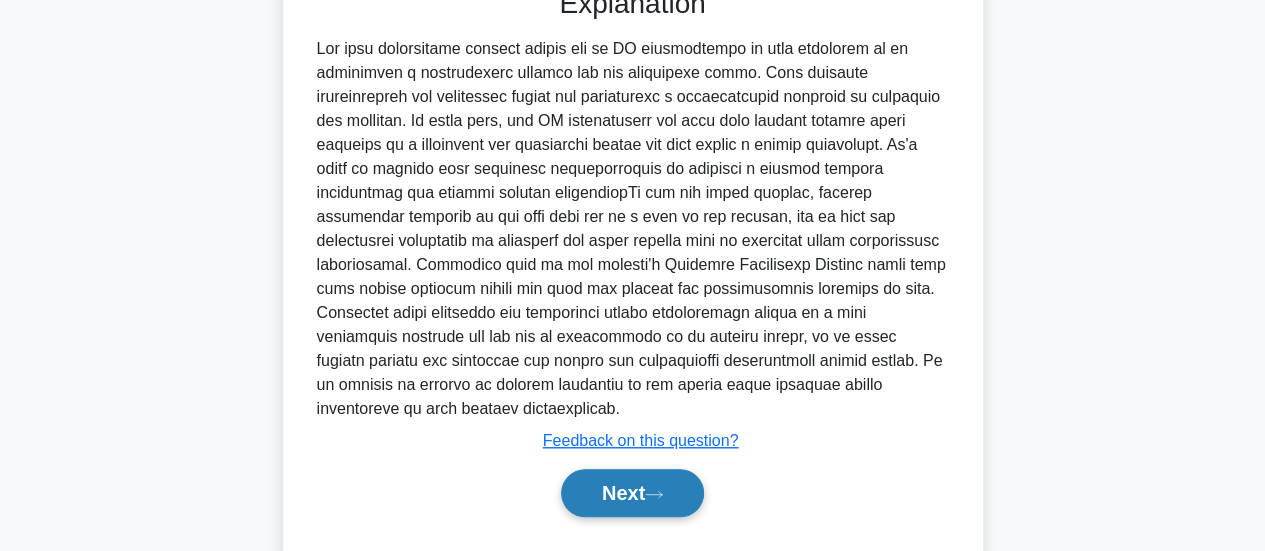 click on "Next" at bounding box center (632, 493) 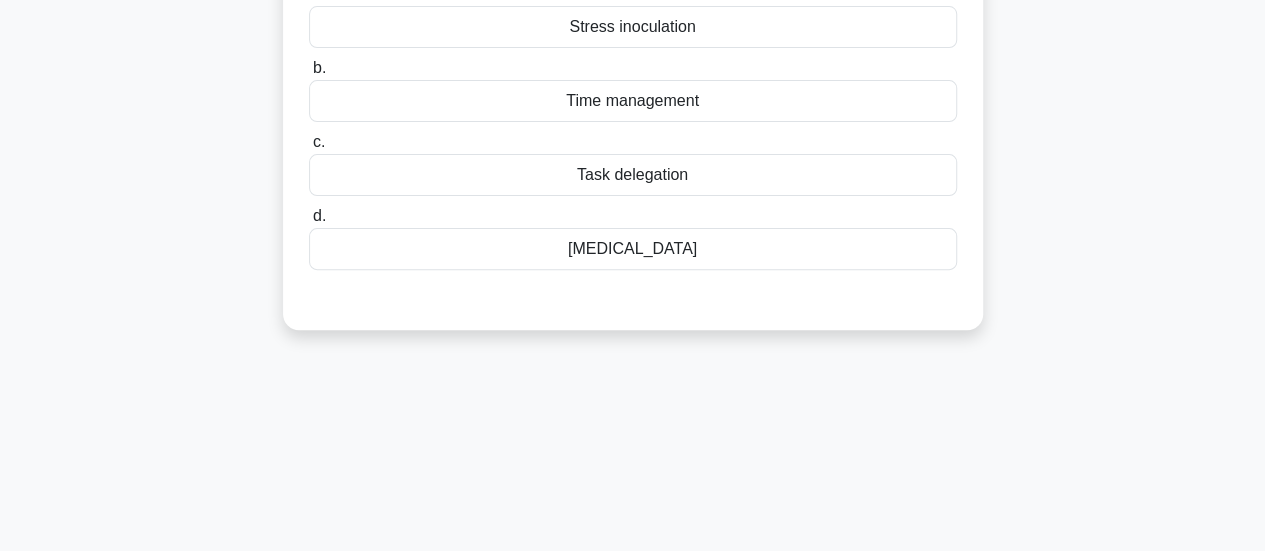 scroll, scrollTop: 0, scrollLeft: 0, axis: both 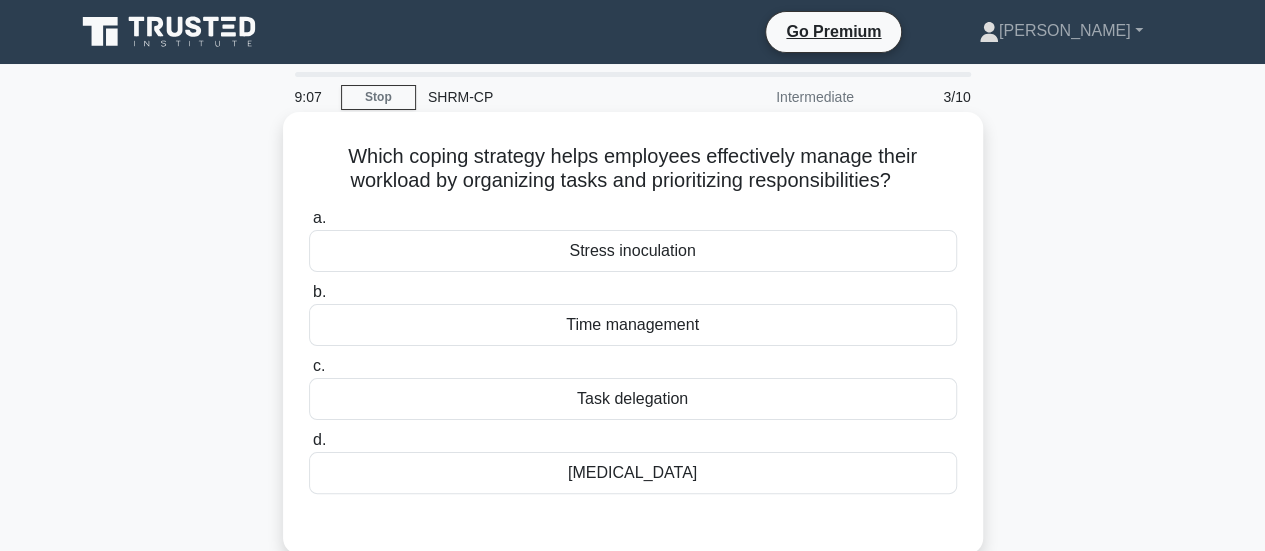 click on "Task delegation" at bounding box center (633, 399) 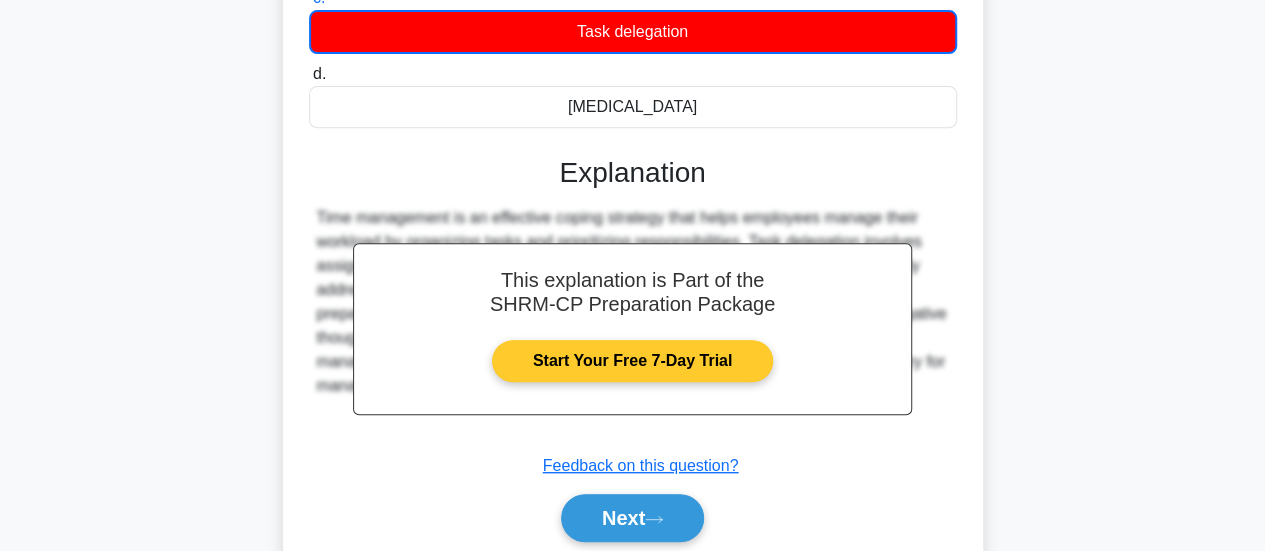 scroll, scrollTop: 400, scrollLeft: 0, axis: vertical 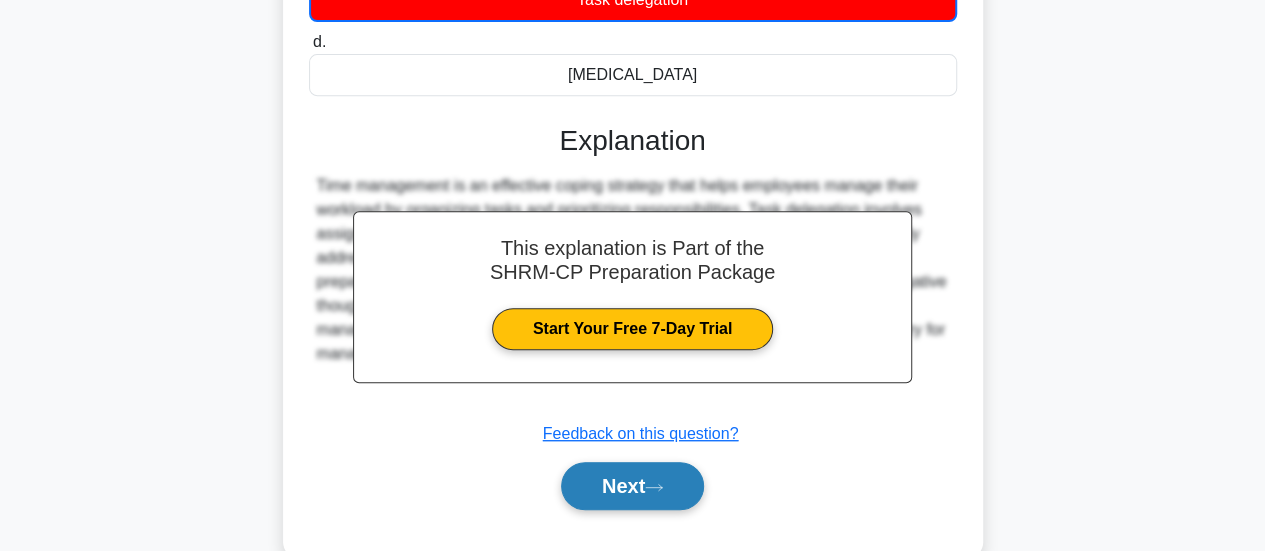 click on "Next" at bounding box center (632, 486) 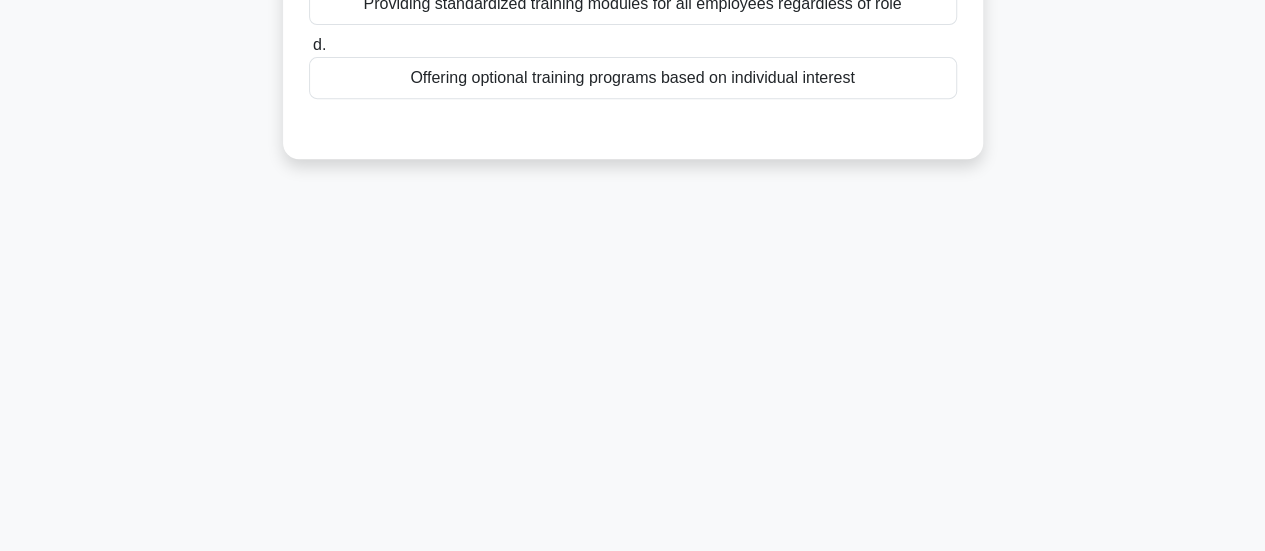scroll, scrollTop: 0, scrollLeft: 0, axis: both 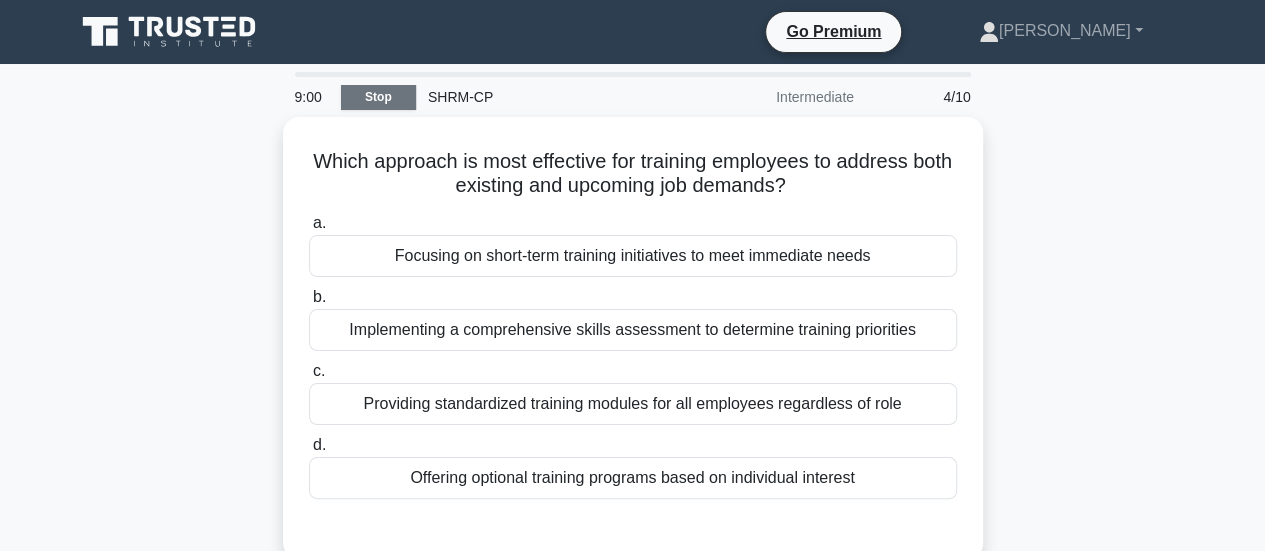 click on "Stop" at bounding box center (378, 97) 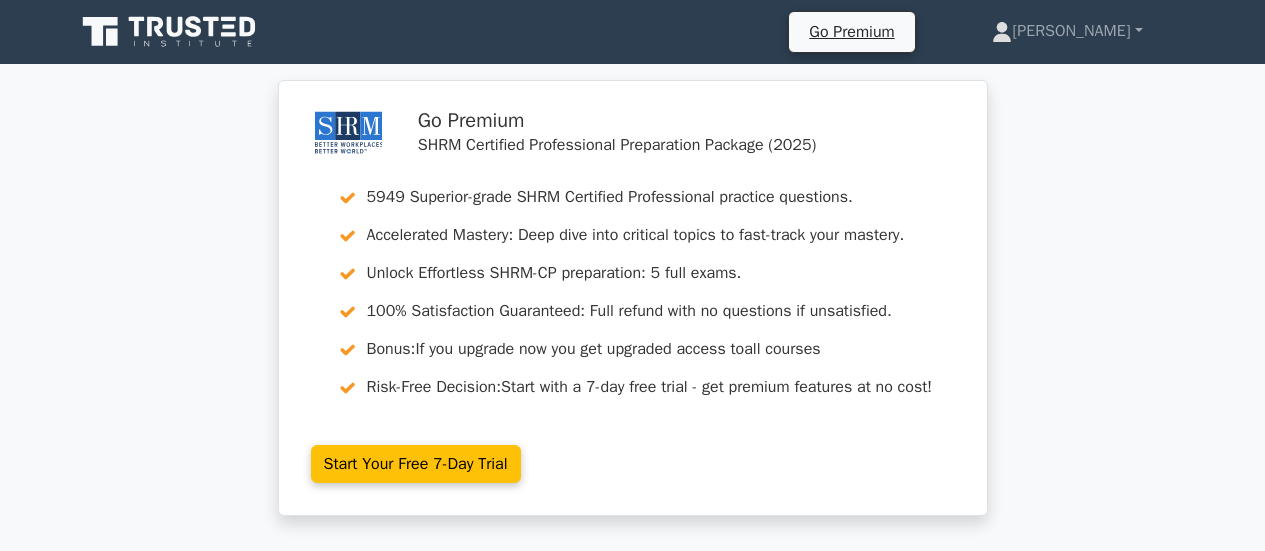 scroll, scrollTop: 0, scrollLeft: 0, axis: both 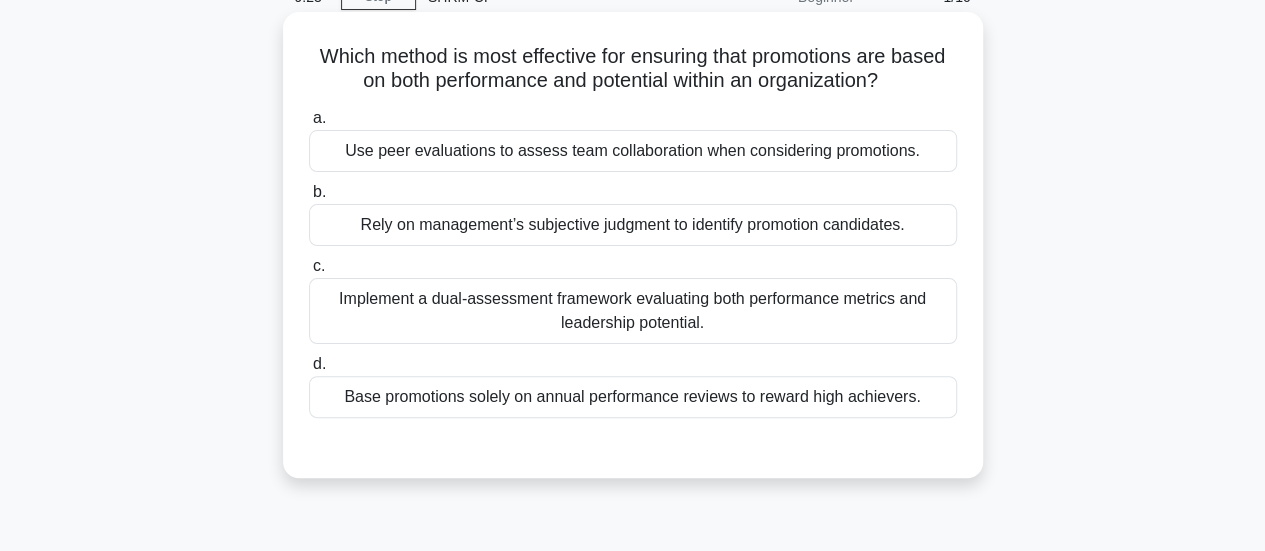 click on "Implement a dual-assessment framework evaluating both performance metrics and leadership potential." at bounding box center [633, 311] 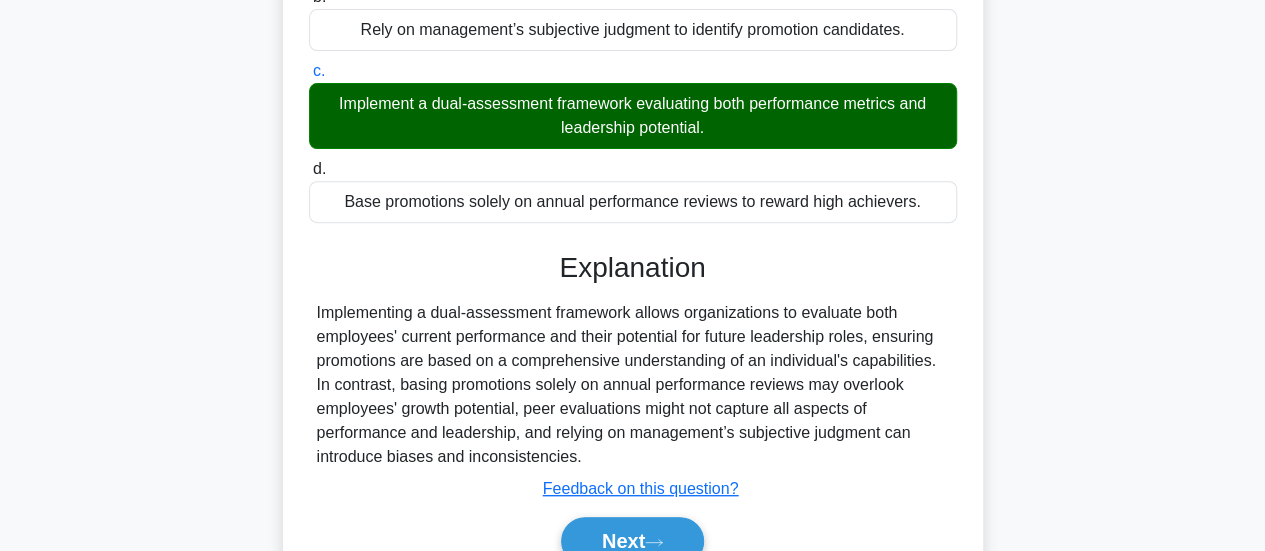 scroll, scrollTop: 500, scrollLeft: 0, axis: vertical 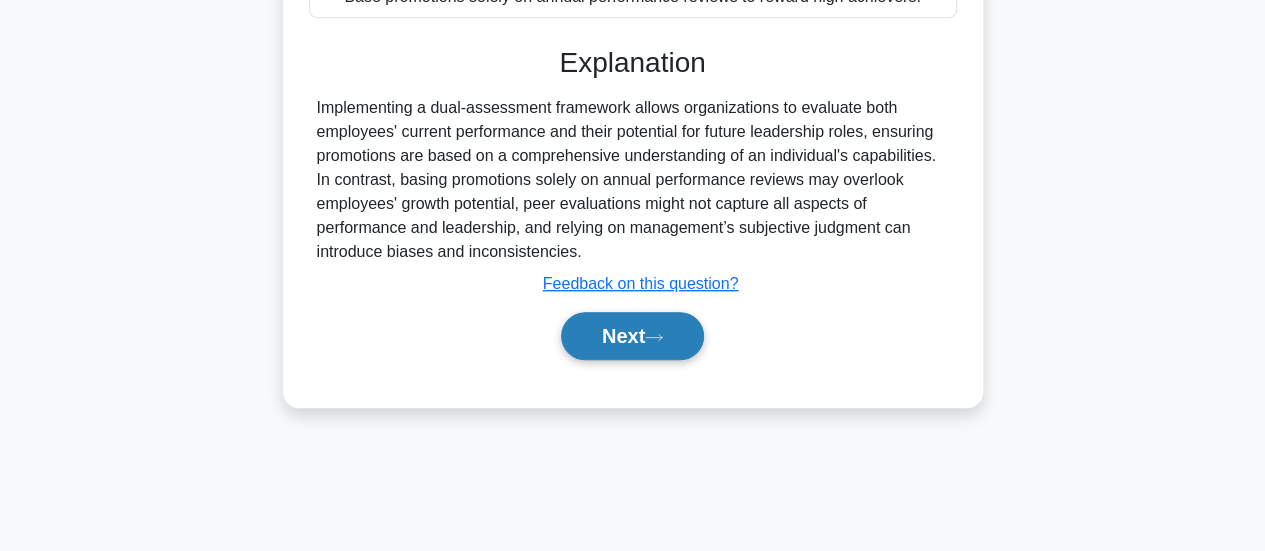 click on "Next" at bounding box center (632, 336) 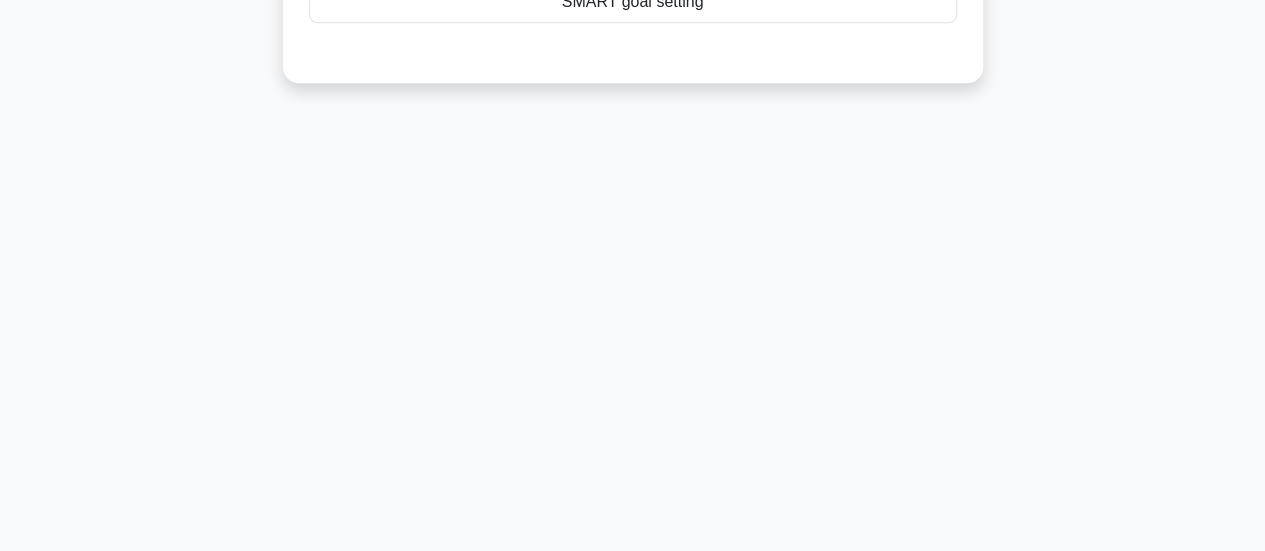 scroll, scrollTop: 100, scrollLeft: 0, axis: vertical 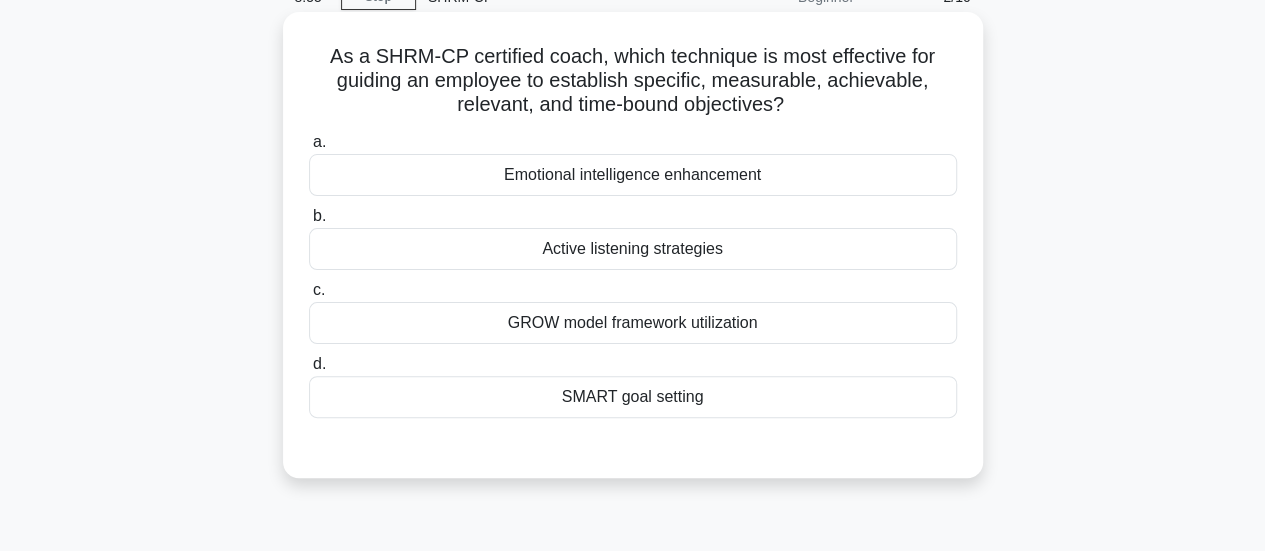 click on "SMART goal setting" at bounding box center [633, 397] 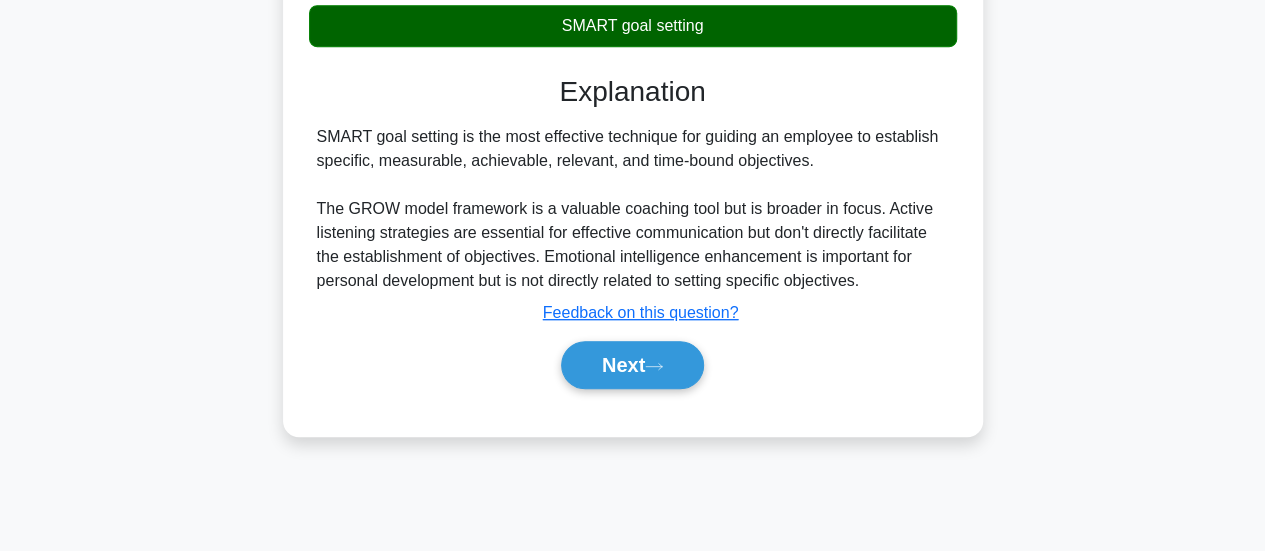 scroll, scrollTop: 529, scrollLeft: 0, axis: vertical 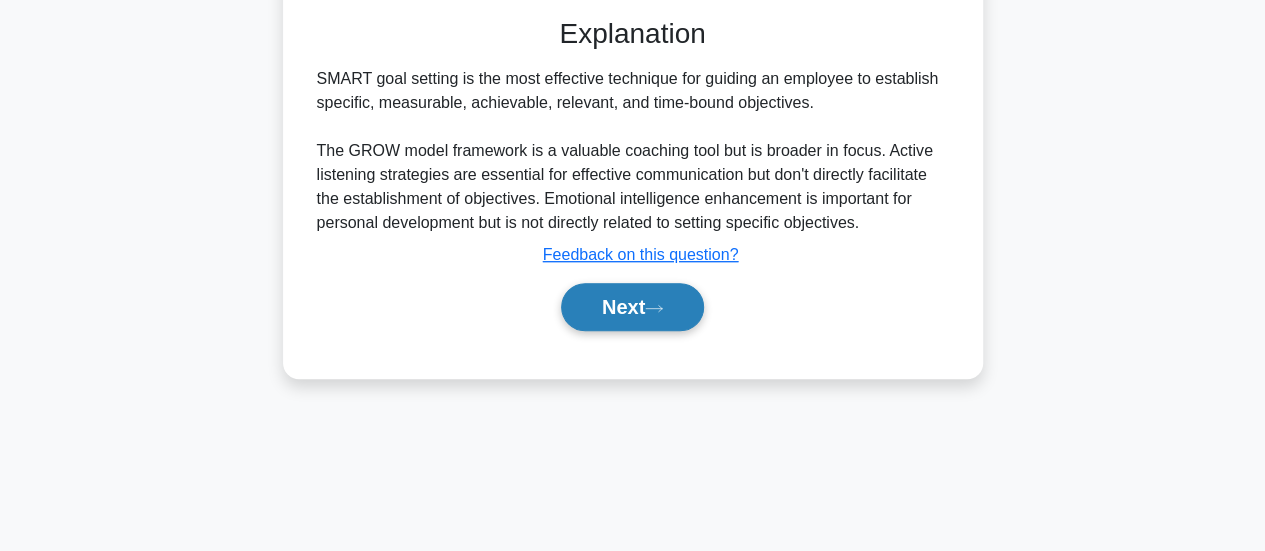 click on "Next" at bounding box center [632, 307] 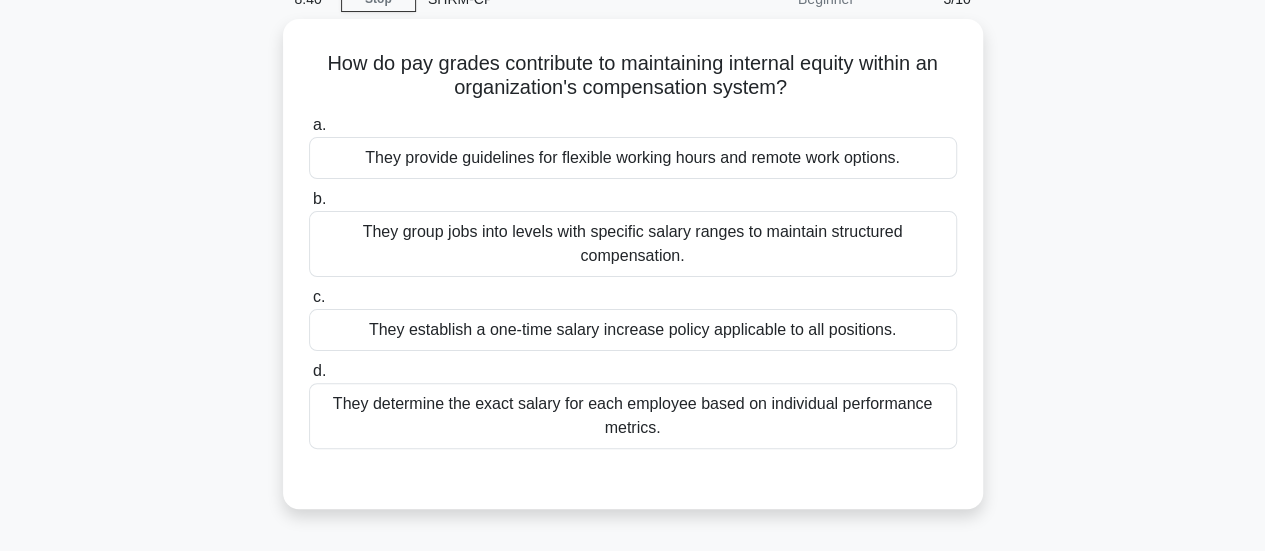 scroll, scrollTop: 129, scrollLeft: 0, axis: vertical 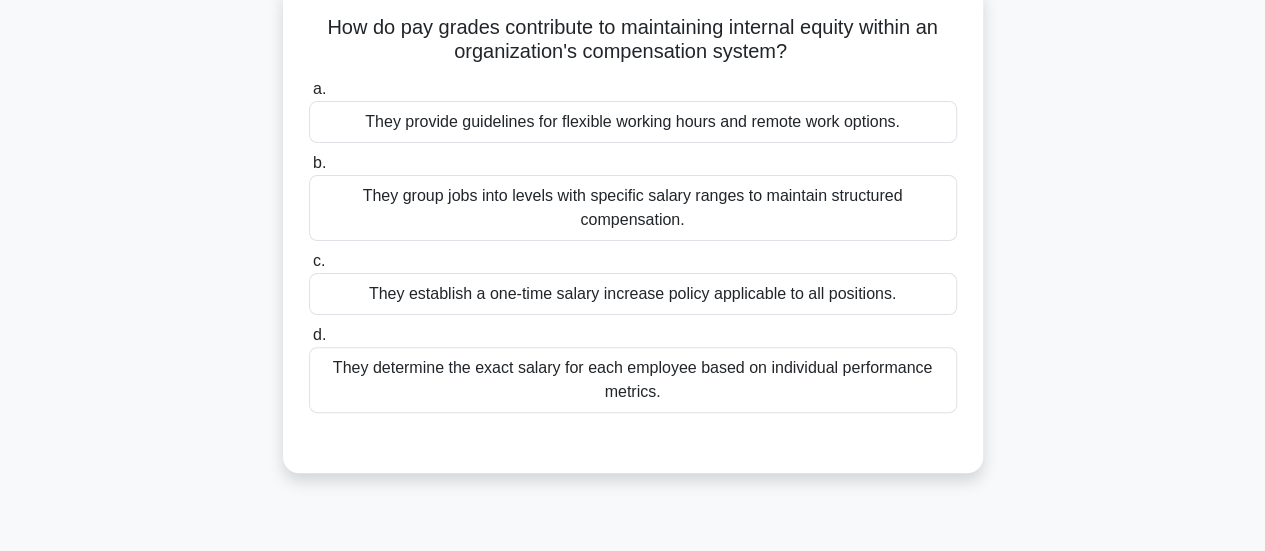 click on "They group jobs into levels with specific salary ranges to maintain structured compensation." at bounding box center (633, 208) 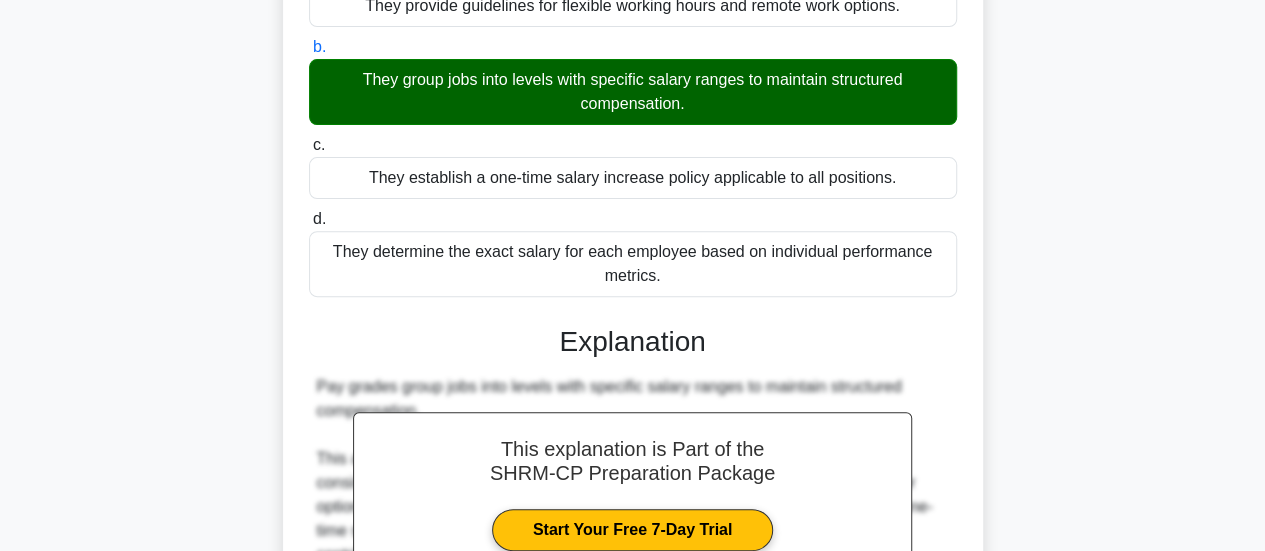 scroll, scrollTop: 429, scrollLeft: 0, axis: vertical 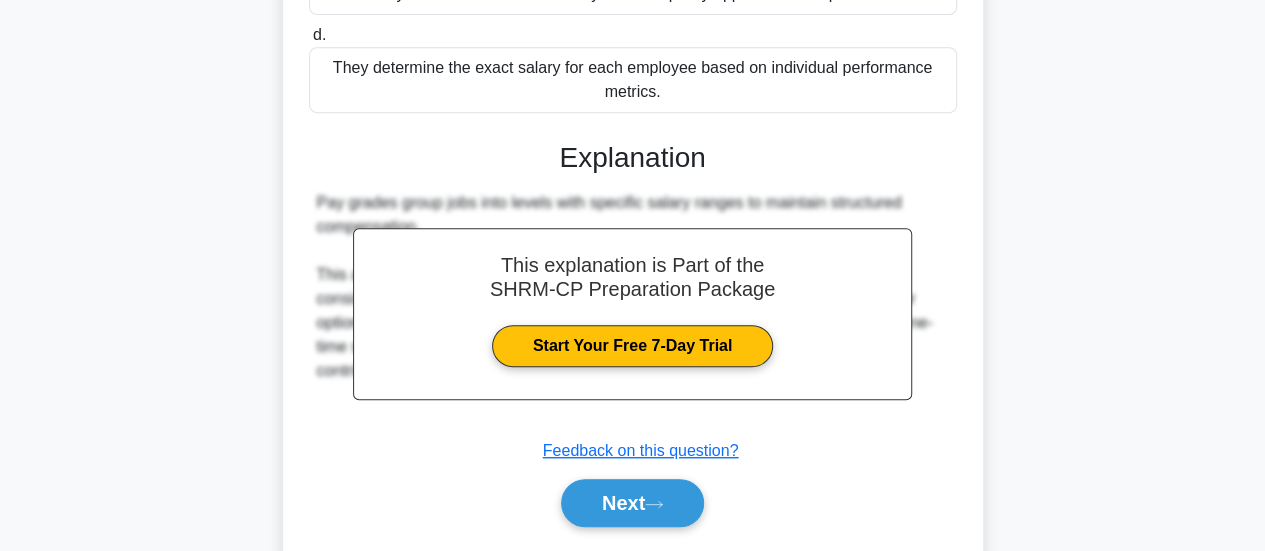 click on "Next" at bounding box center [633, 503] 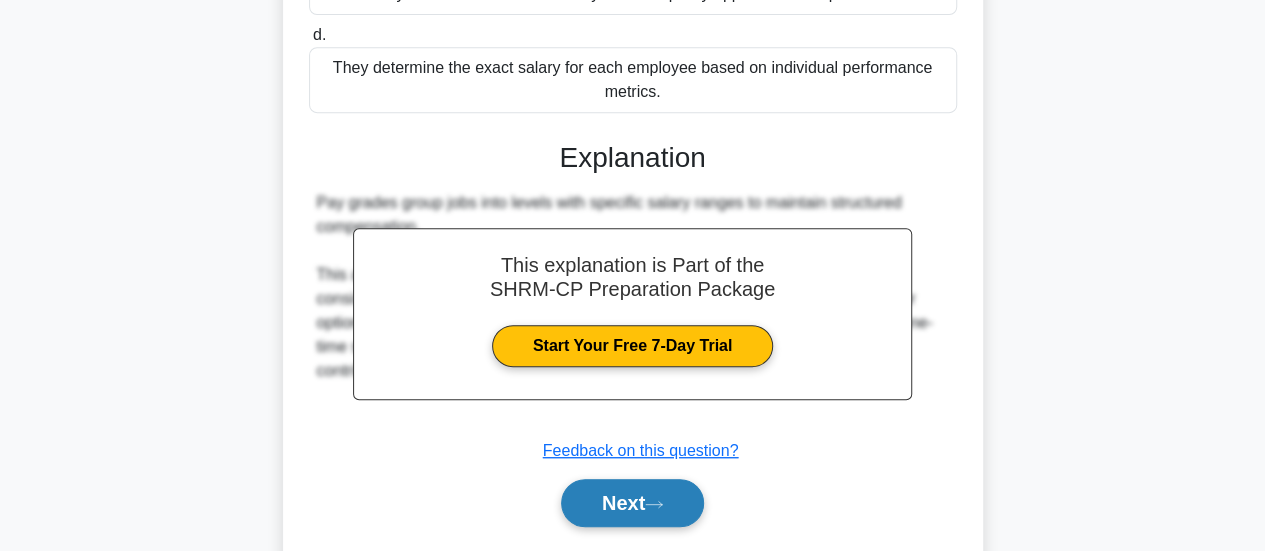 click on "Next" at bounding box center (632, 503) 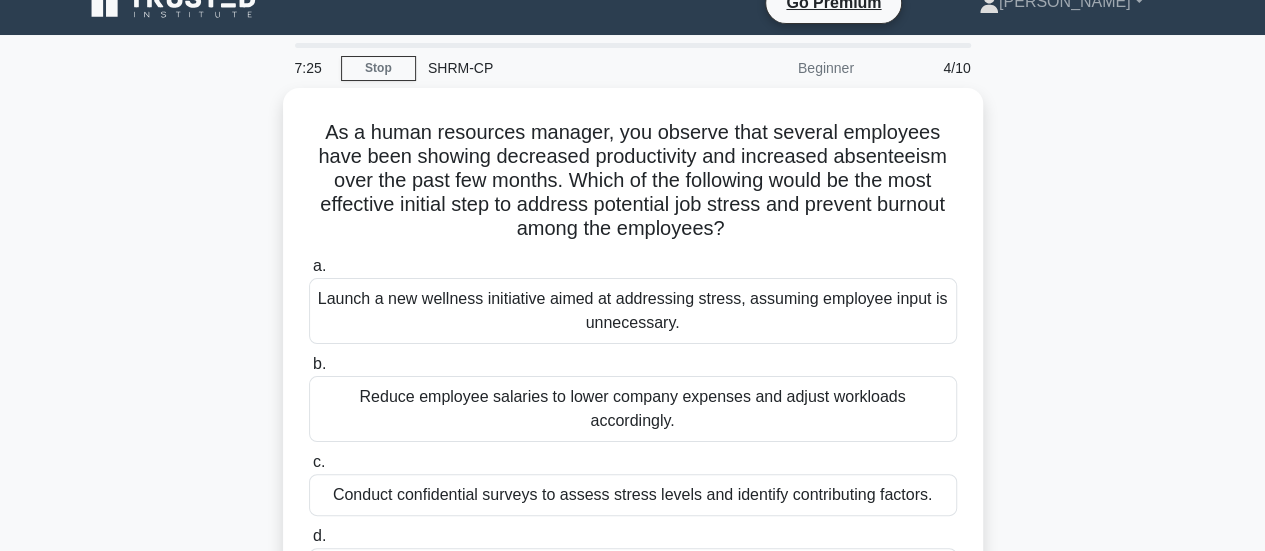 scroll, scrollTop: 129, scrollLeft: 0, axis: vertical 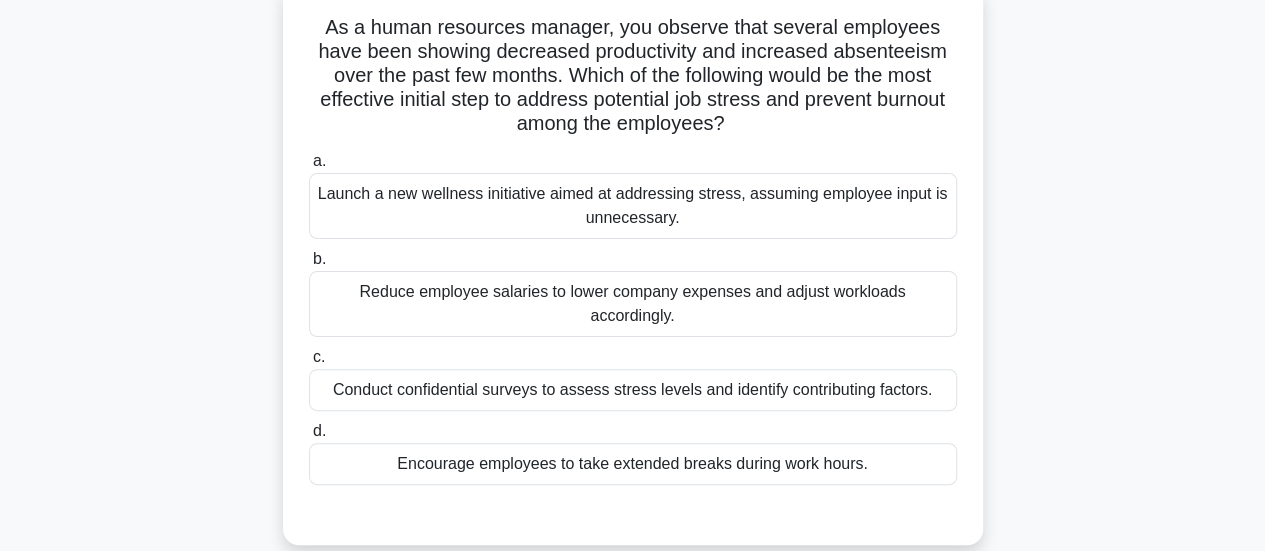 click on "Conduct confidential surveys to assess stress levels and identify contributing factors." at bounding box center [633, 390] 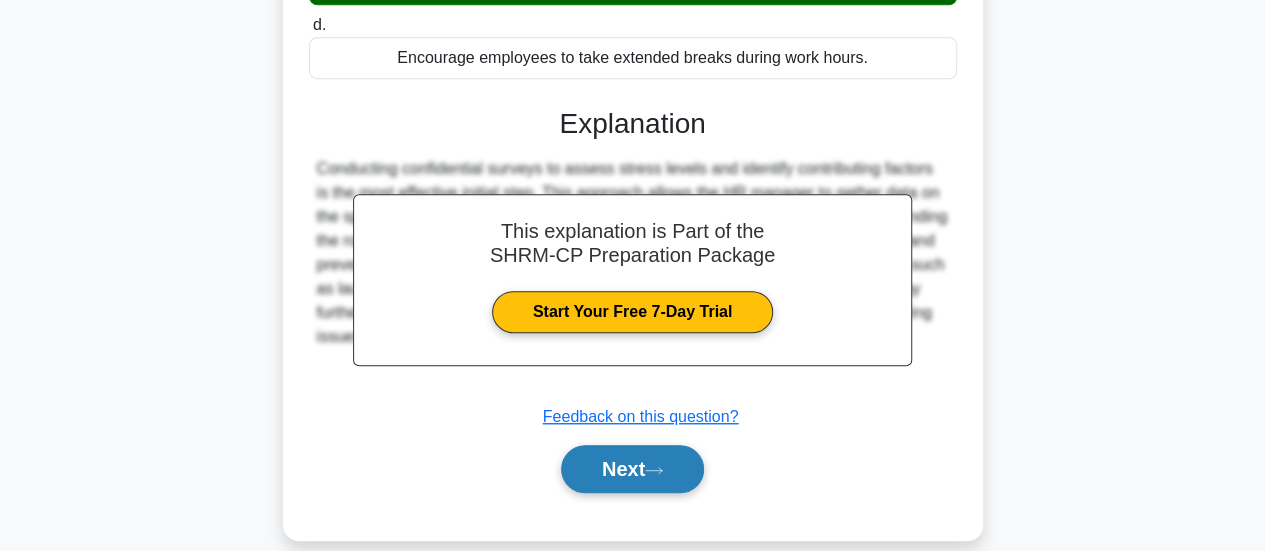 click on "Next" at bounding box center [632, 469] 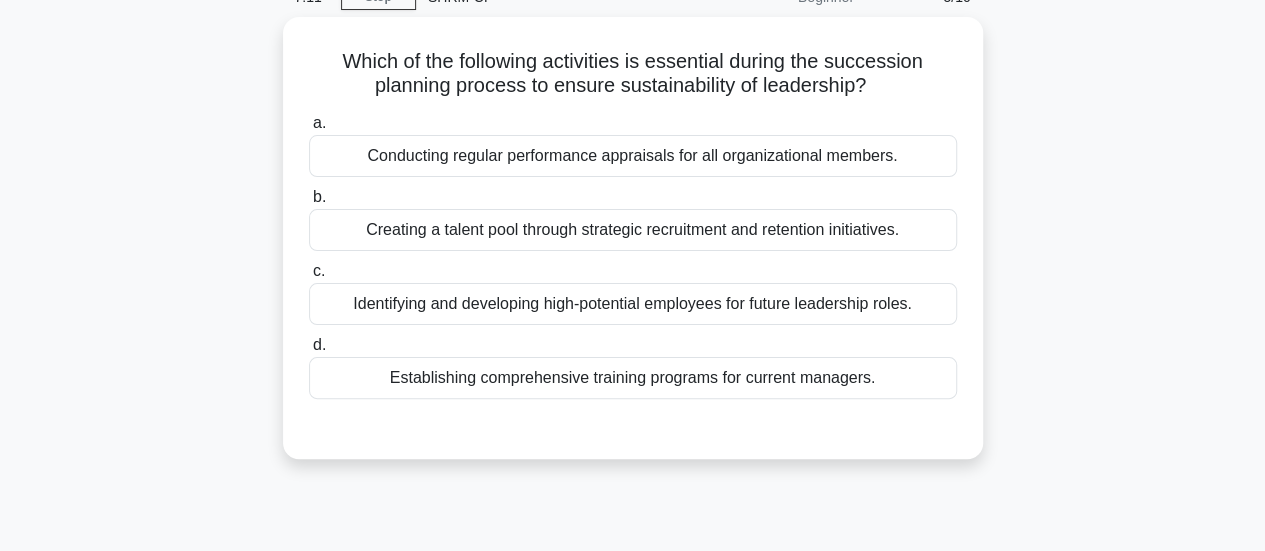 scroll, scrollTop: 29, scrollLeft: 0, axis: vertical 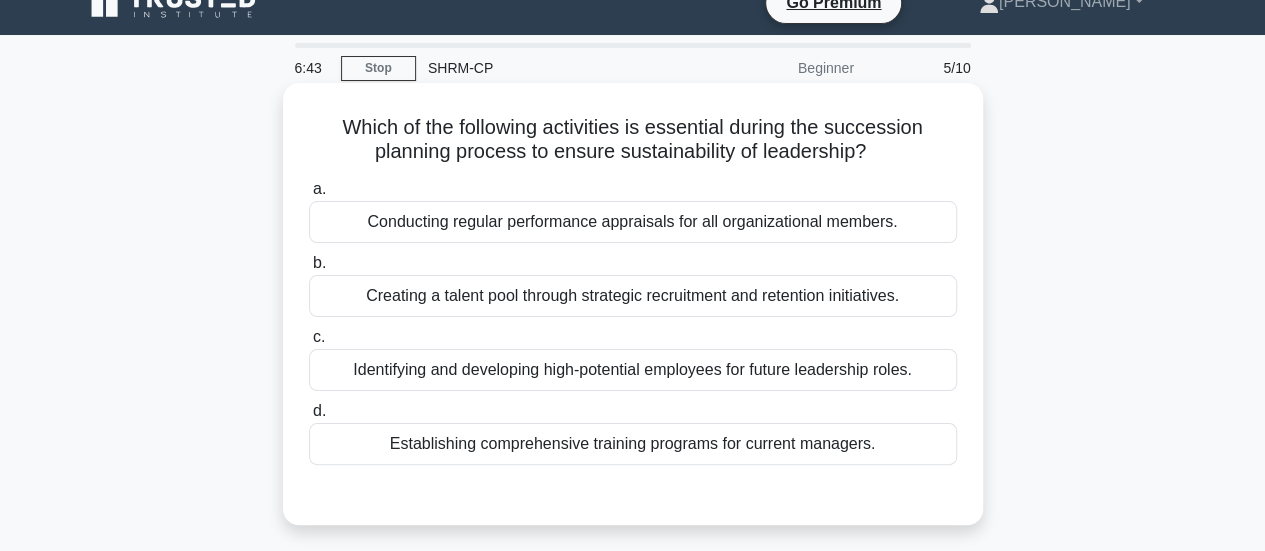 click on "Identifying and developing high-potential employees for future leadership roles." at bounding box center (633, 370) 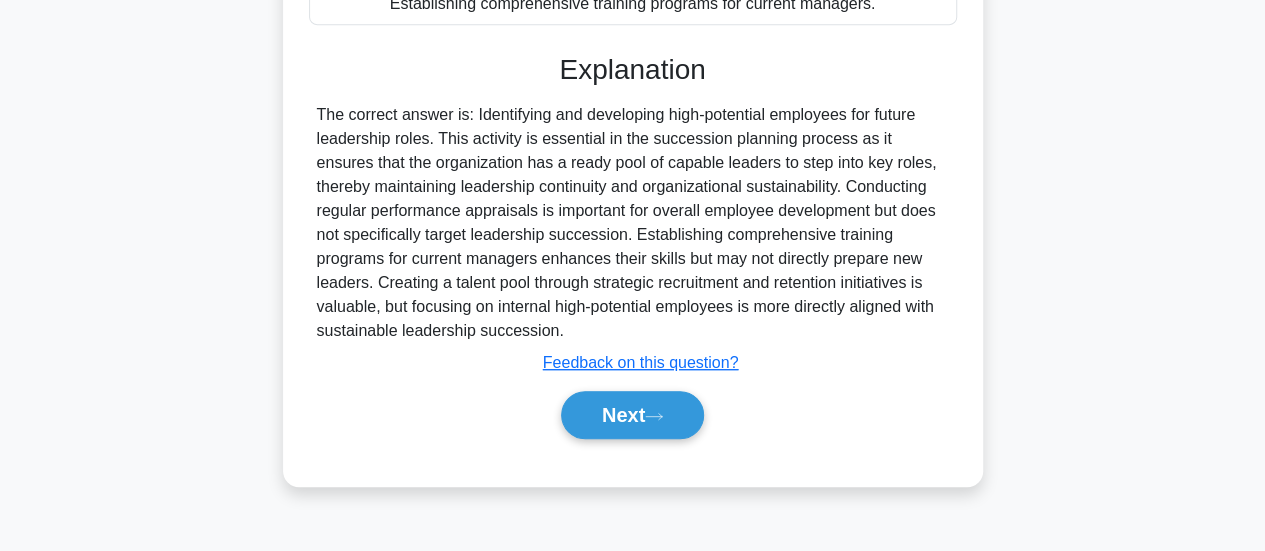 scroll, scrollTop: 529, scrollLeft: 0, axis: vertical 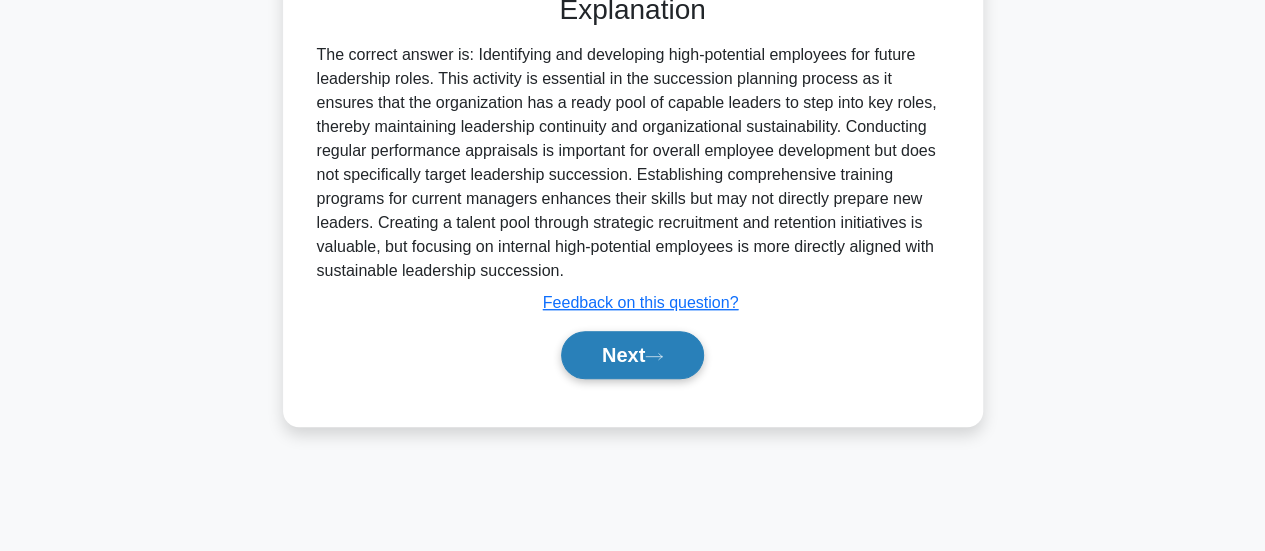 click on "Next" at bounding box center [632, 355] 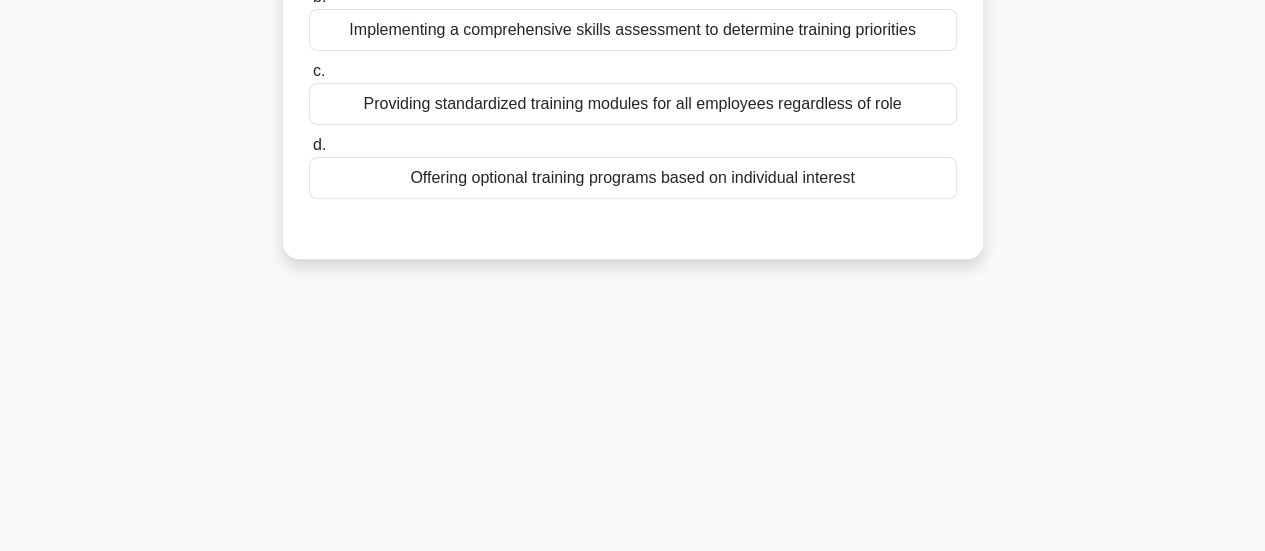 scroll, scrollTop: 29, scrollLeft: 0, axis: vertical 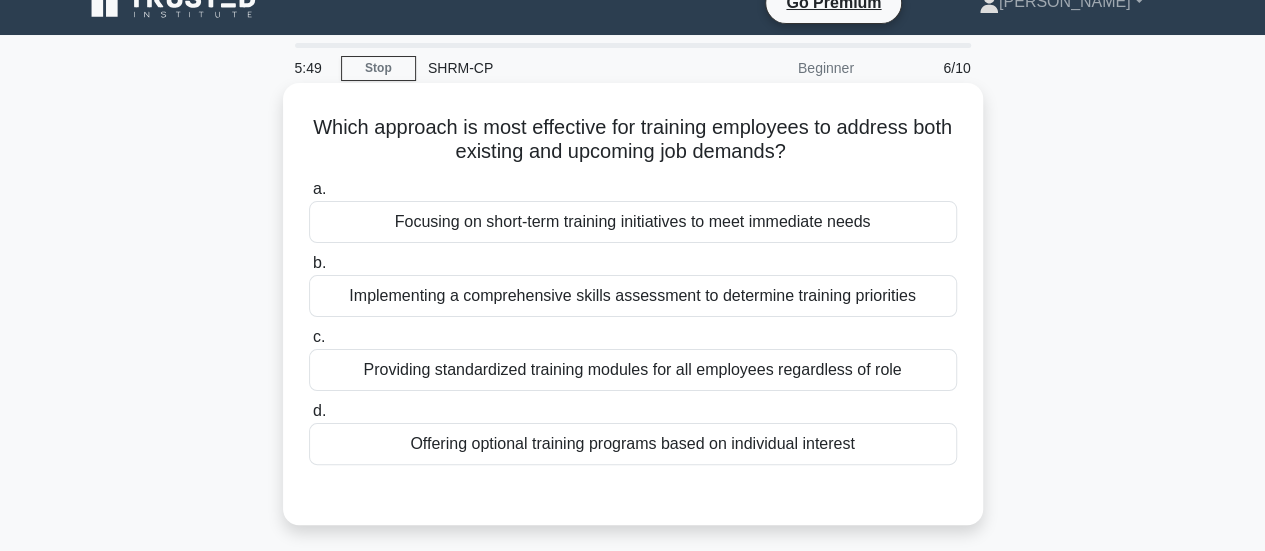 click on "Implementing a comprehensive skills assessment to determine training priorities" at bounding box center [633, 296] 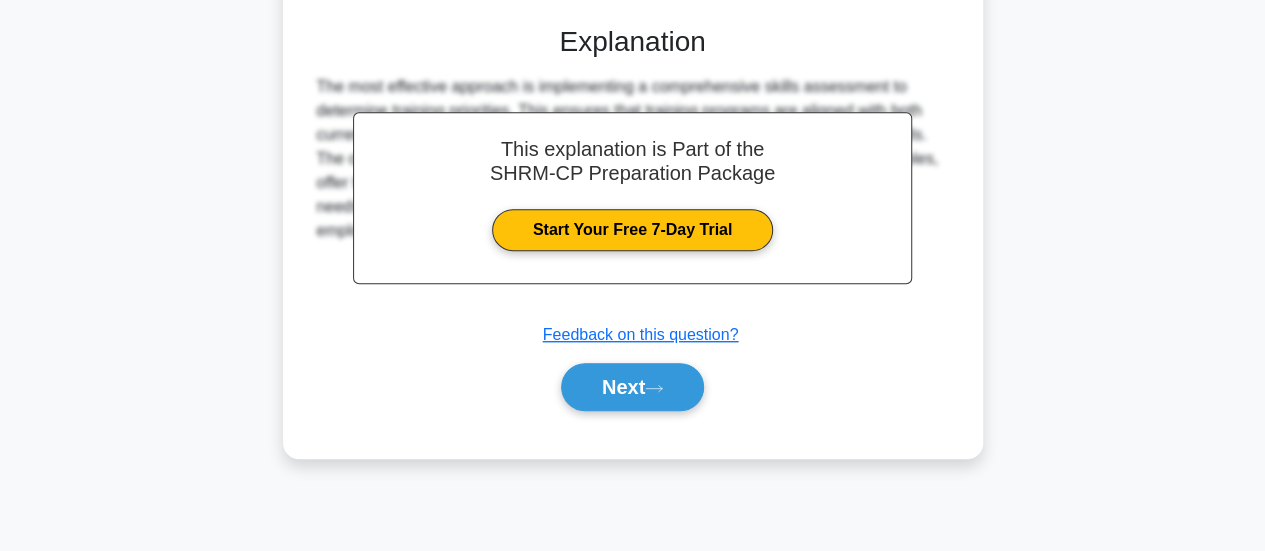 scroll, scrollTop: 529, scrollLeft: 0, axis: vertical 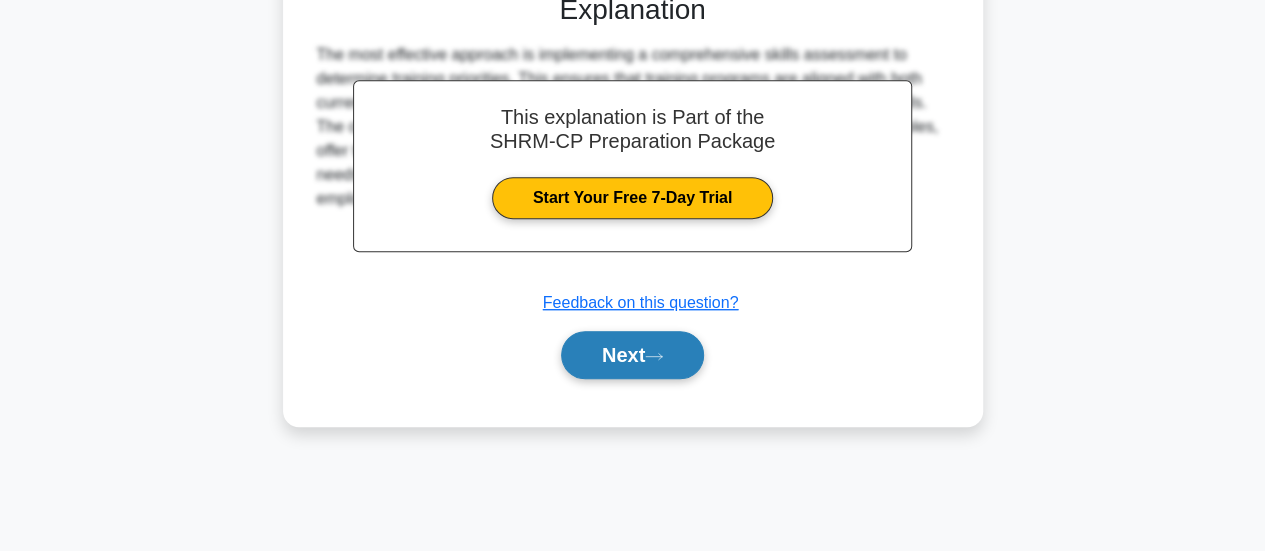 click on "Next" at bounding box center [632, 355] 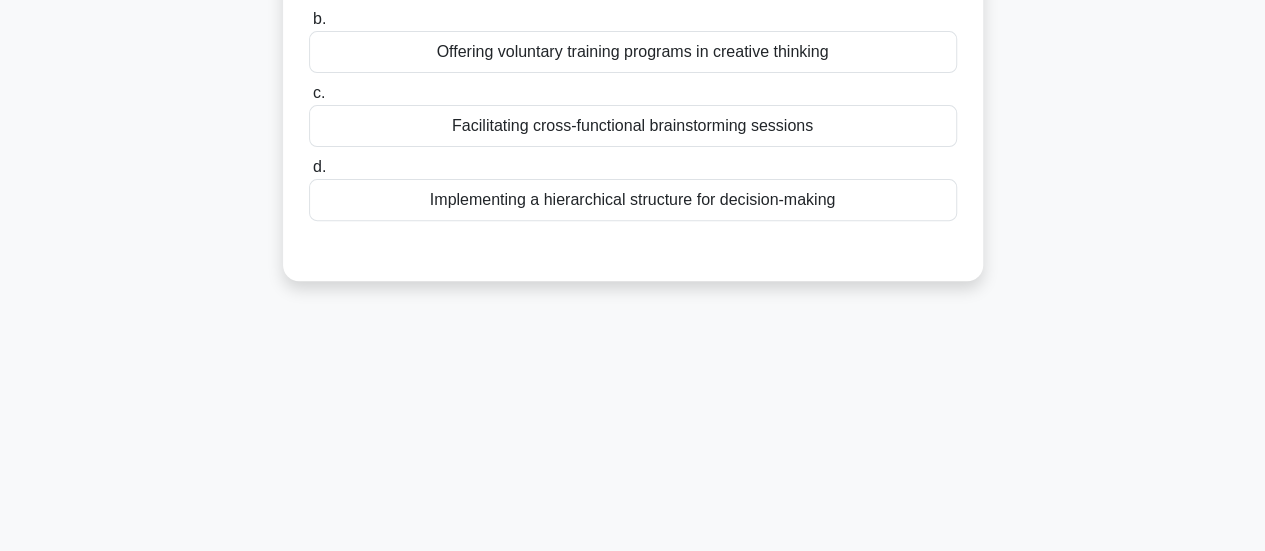 scroll, scrollTop: 129, scrollLeft: 0, axis: vertical 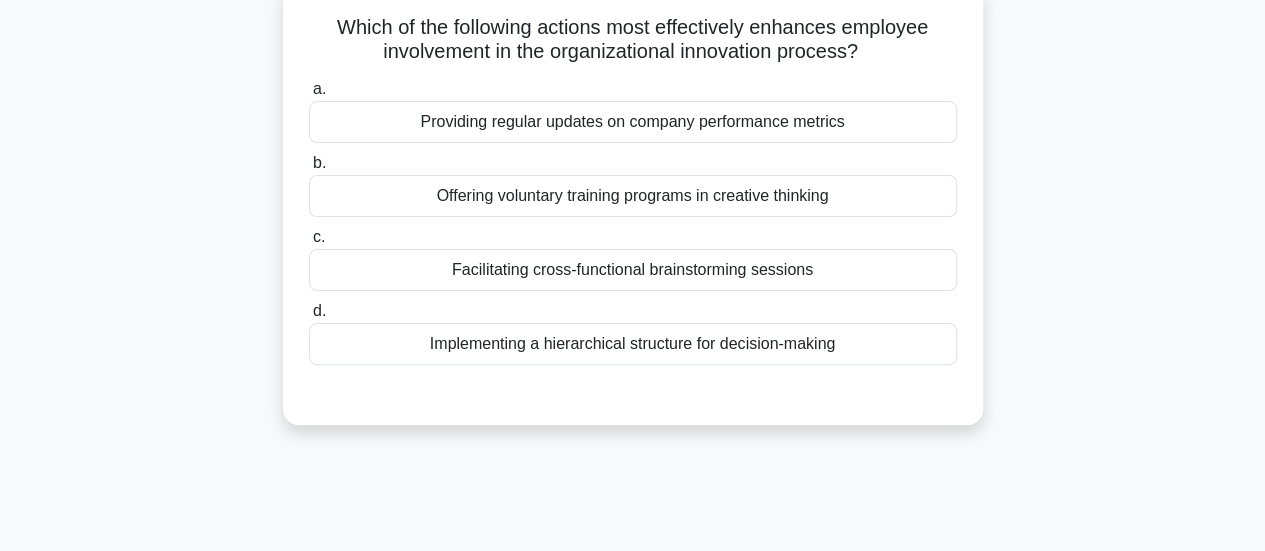 click on "Facilitating cross-functional brainstorming sessions" at bounding box center [633, 270] 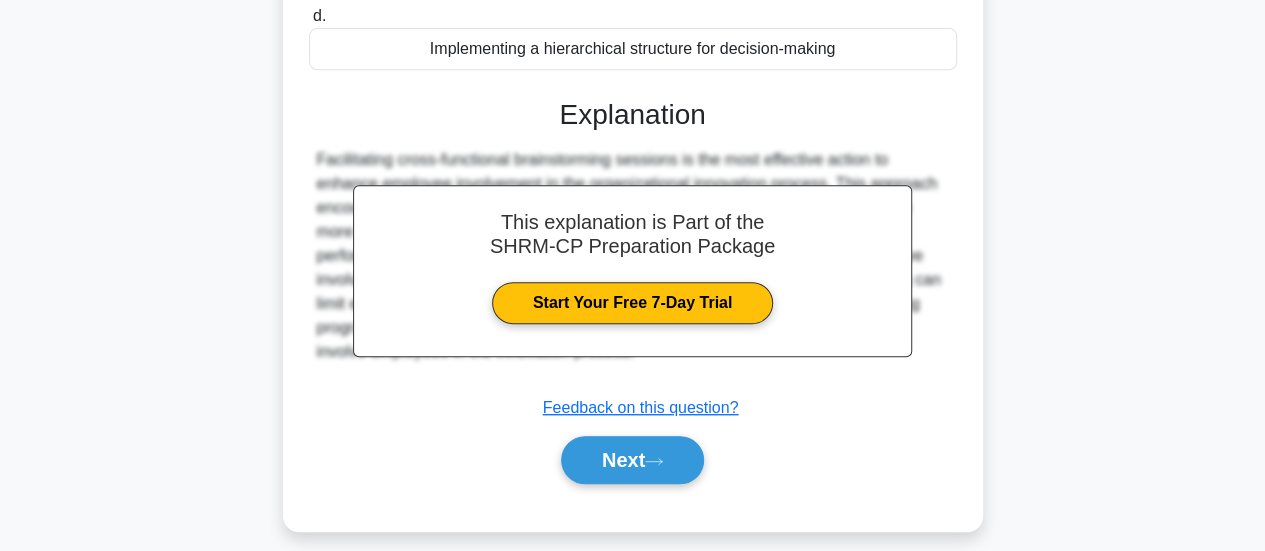 scroll, scrollTop: 529, scrollLeft: 0, axis: vertical 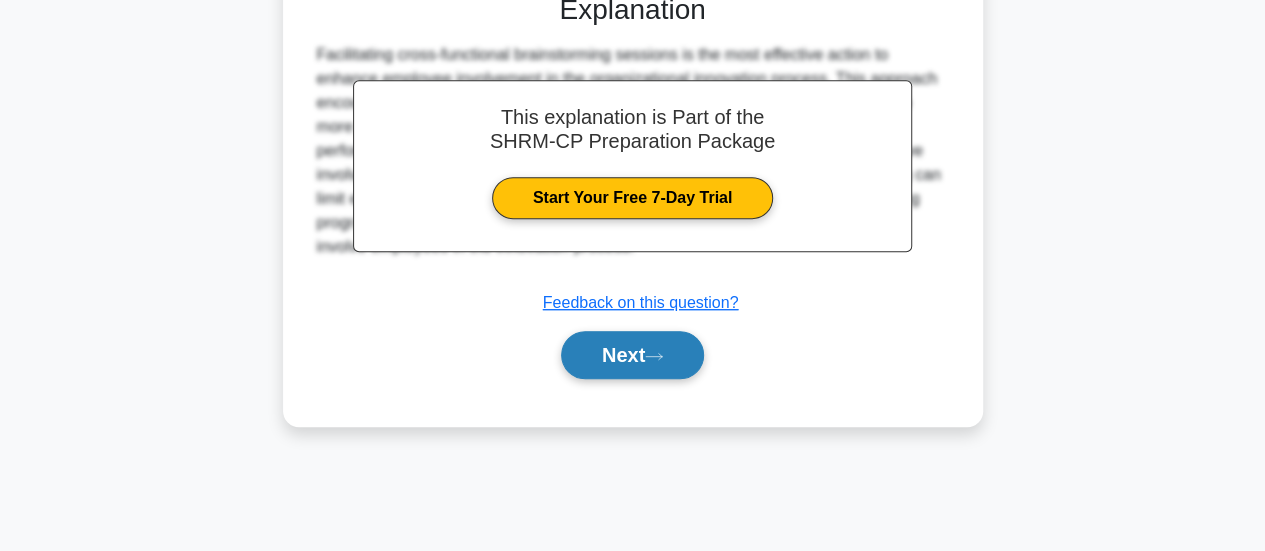 click on "Next" at bounding box center [632, 355] 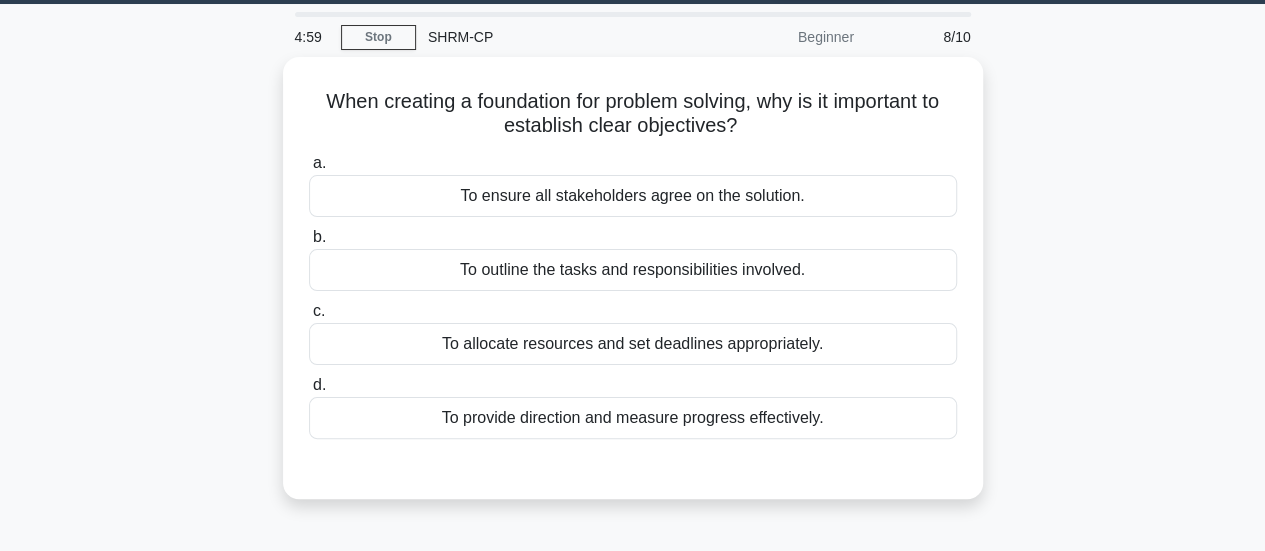 scroll, scrollTop: 29, scrollLeft: 0, axis: vertical 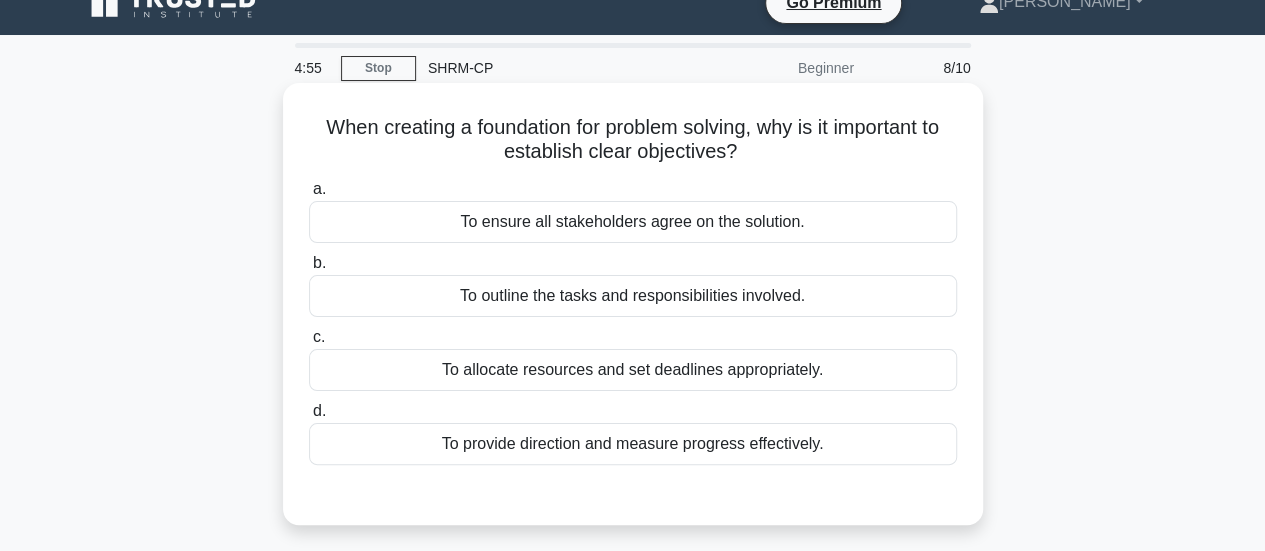 click on "To provide direction and measure progress effectively." at bounding box center [633, 444] 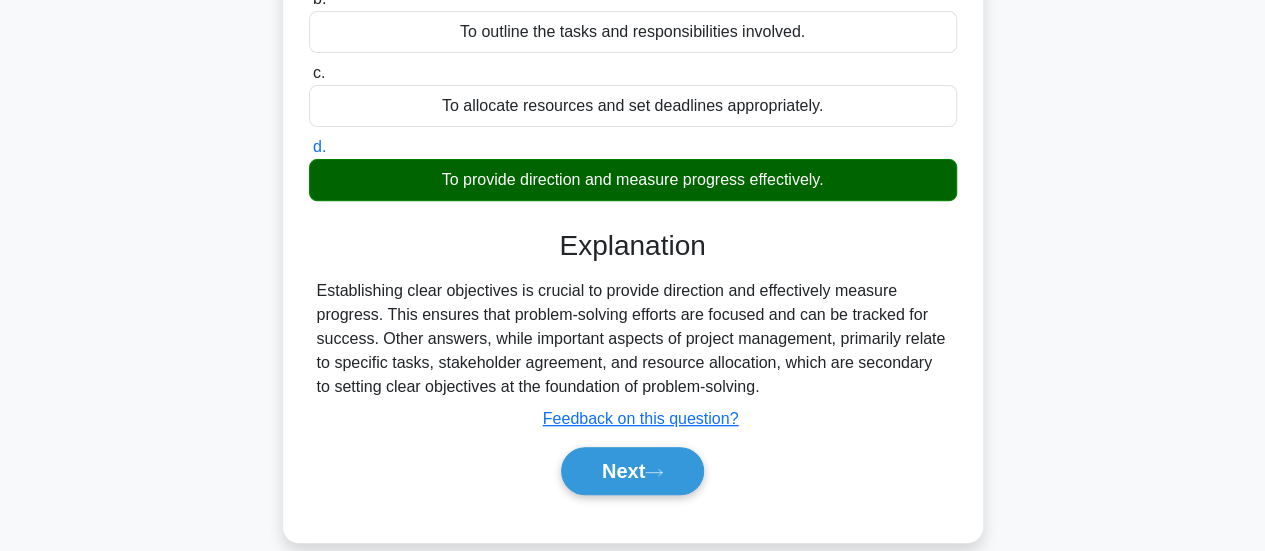 scroll, scrollTop: 329, scrollLeft: 0, axis: vertical 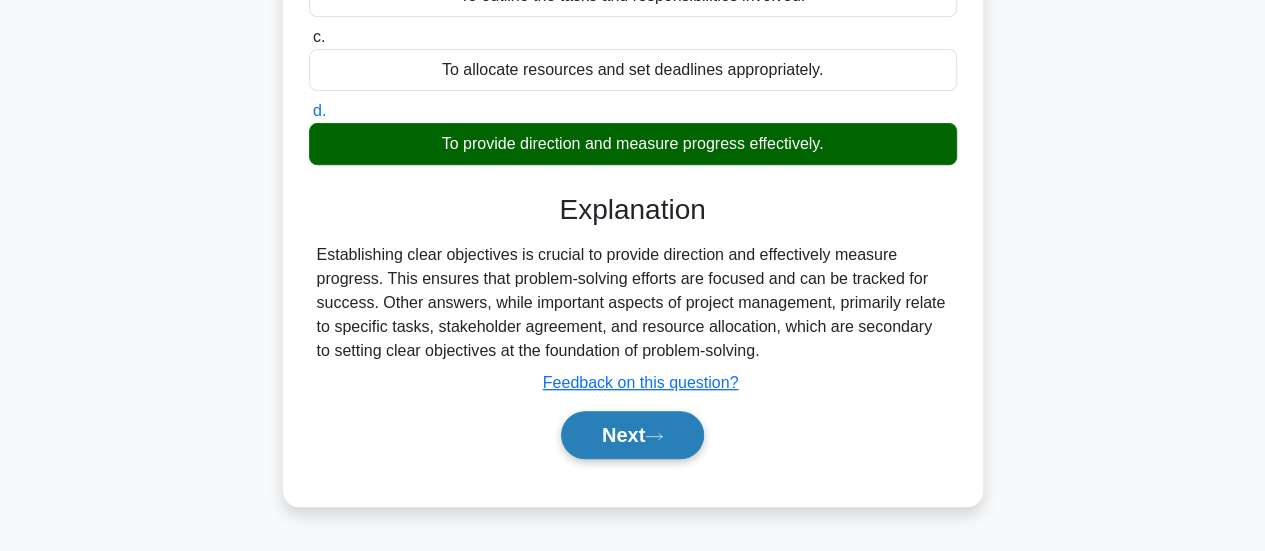 click on "Next" at bounding box center [632, 435] 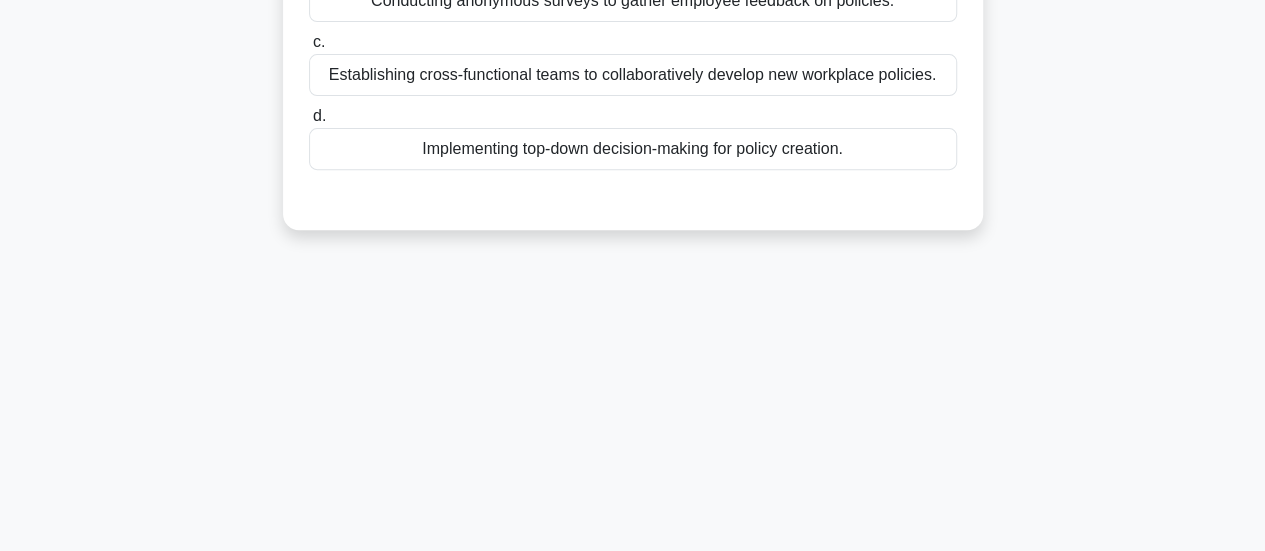 scroll, scrollTop: 29, scrollLeft: 0, axis: vertical 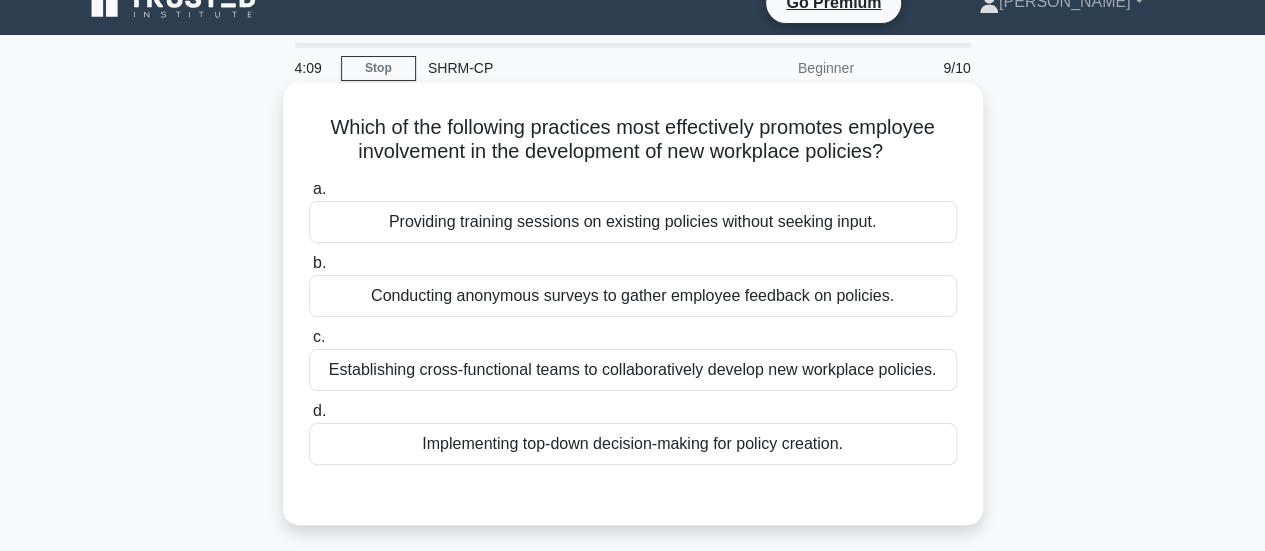 click on "Establishing cross-functional teams to collaboratively develop new workplace policies." at bounding box center [633, 370] 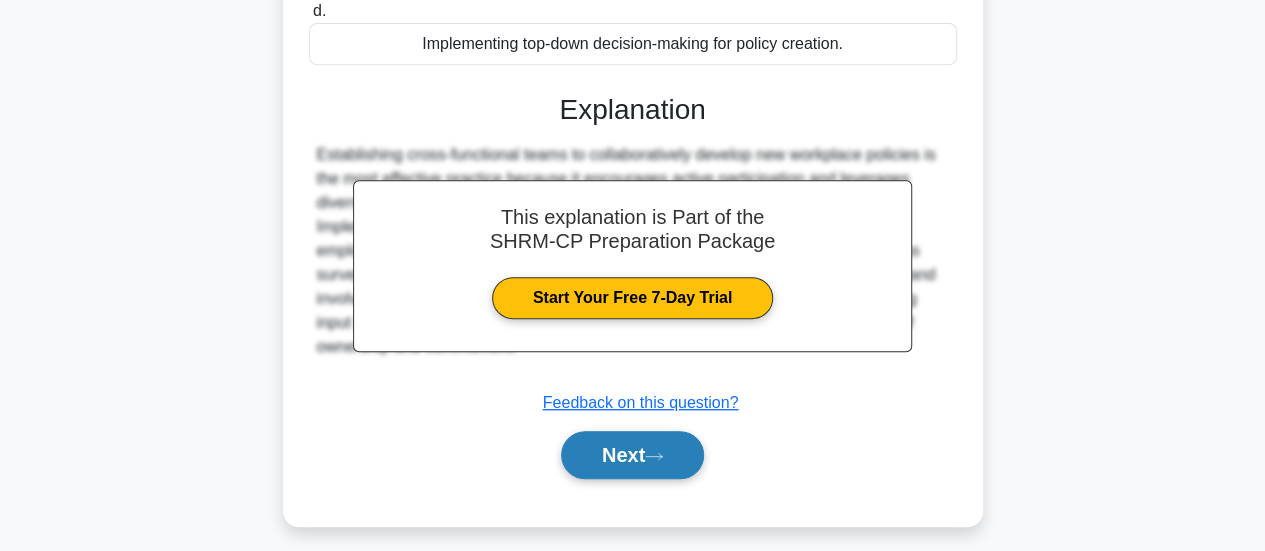 click on "Next" at bounding box center [632, 455] 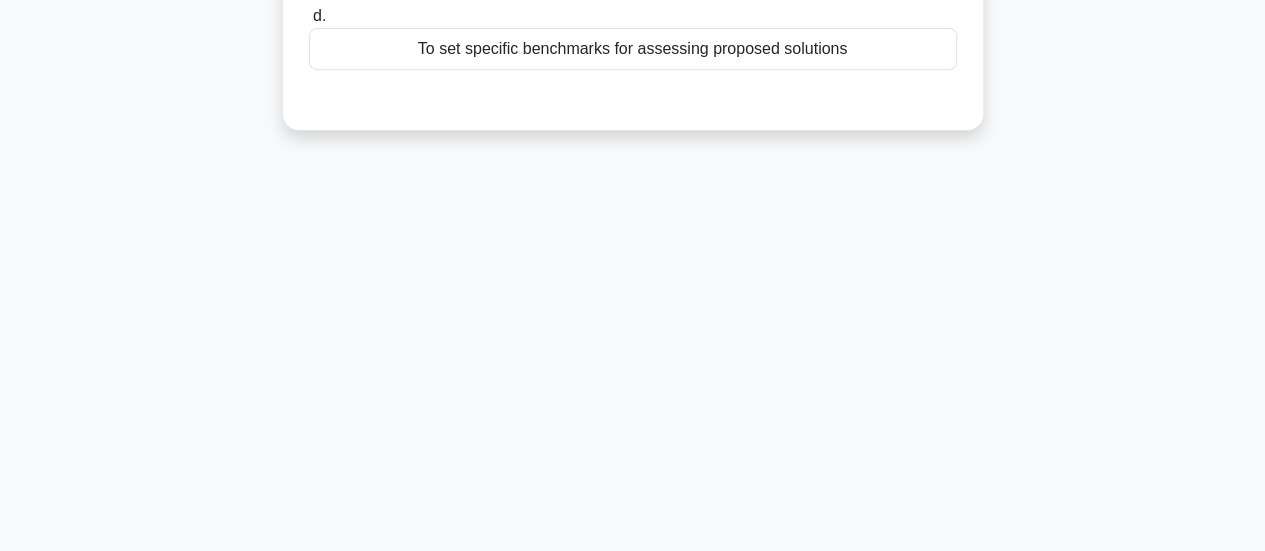 scroll, scrollTop: 29, scrollLeft: 0, axis: vertical 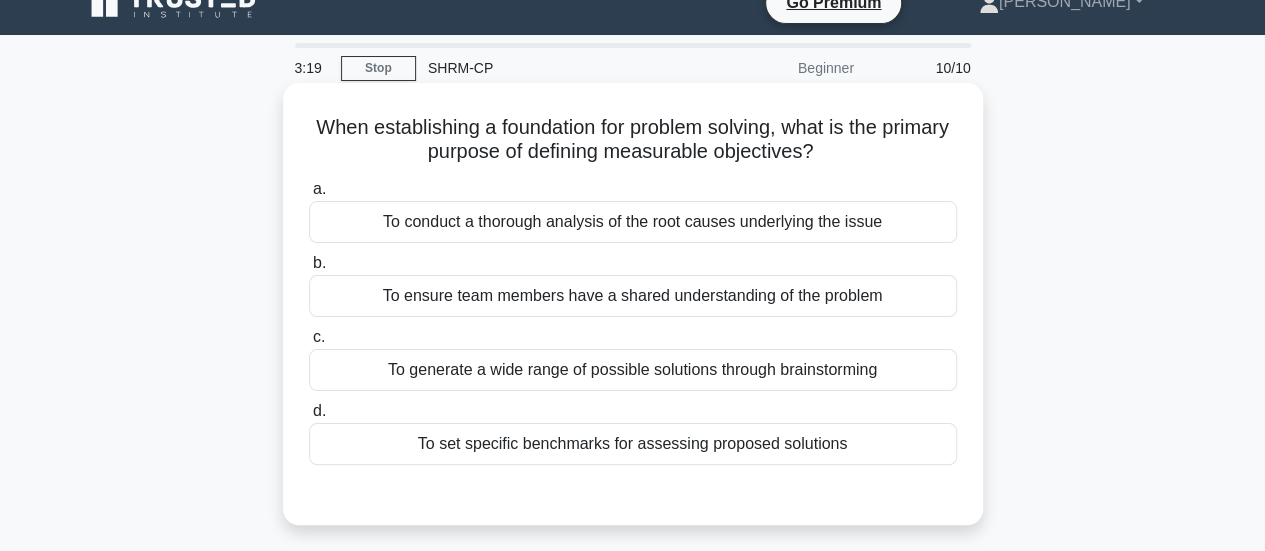 click on "To set specific benchmarks for assessing proposed solutions" at bounding box center (633, 444) 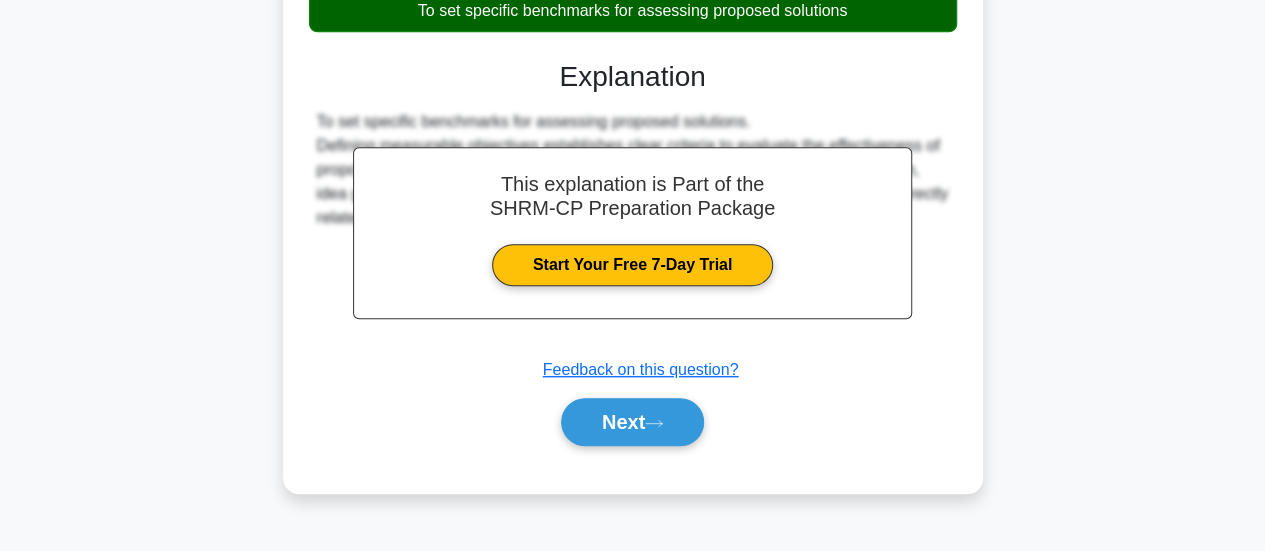 scroll, scrollTop: 529, scrollLeft: 0, axis: vertical 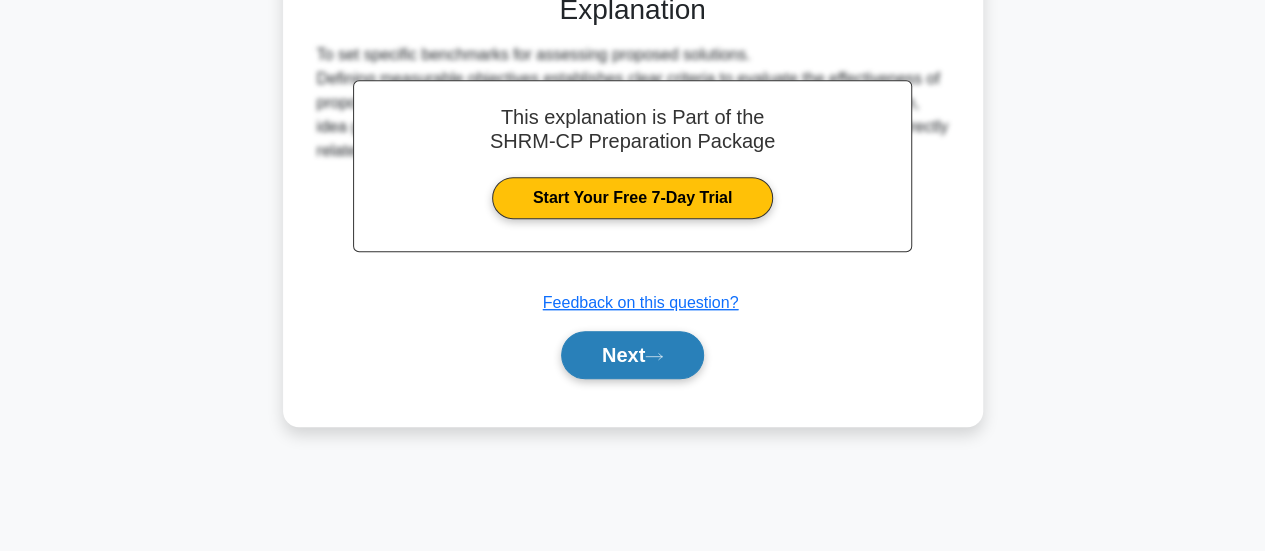 click on "Next" at bounding box center (632, 355) 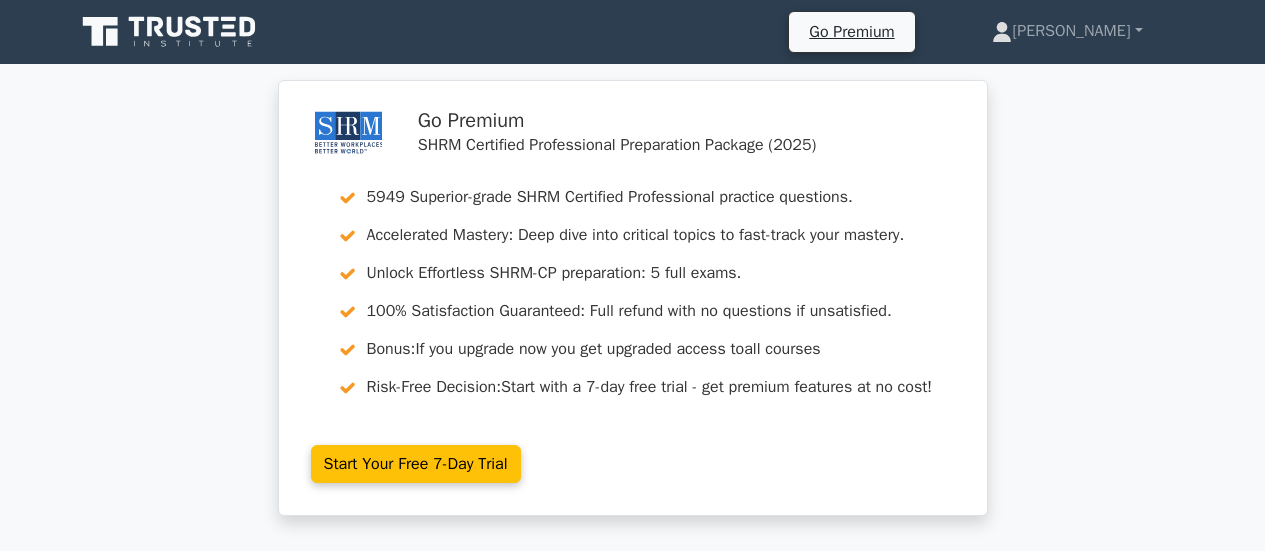 scroll, scrollTop: 0, scrollLeft: 0, axis: both 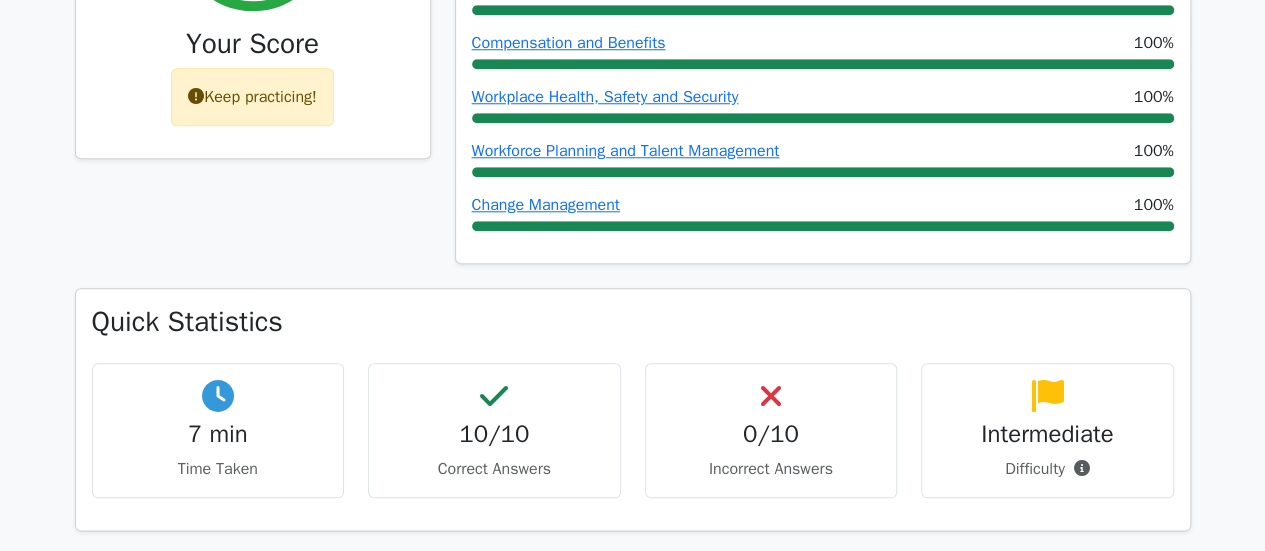 click on "Keep practicing!" at bounding box center (252, 97) 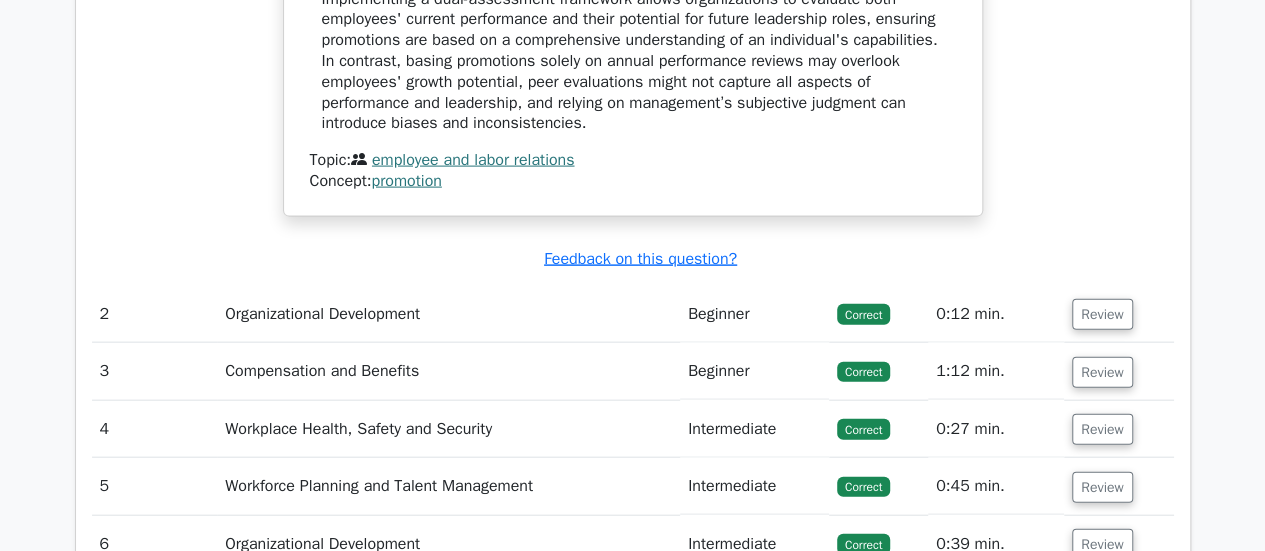 scroll, scrollTop: 2300, scrollLeft: 0, axis: vertical 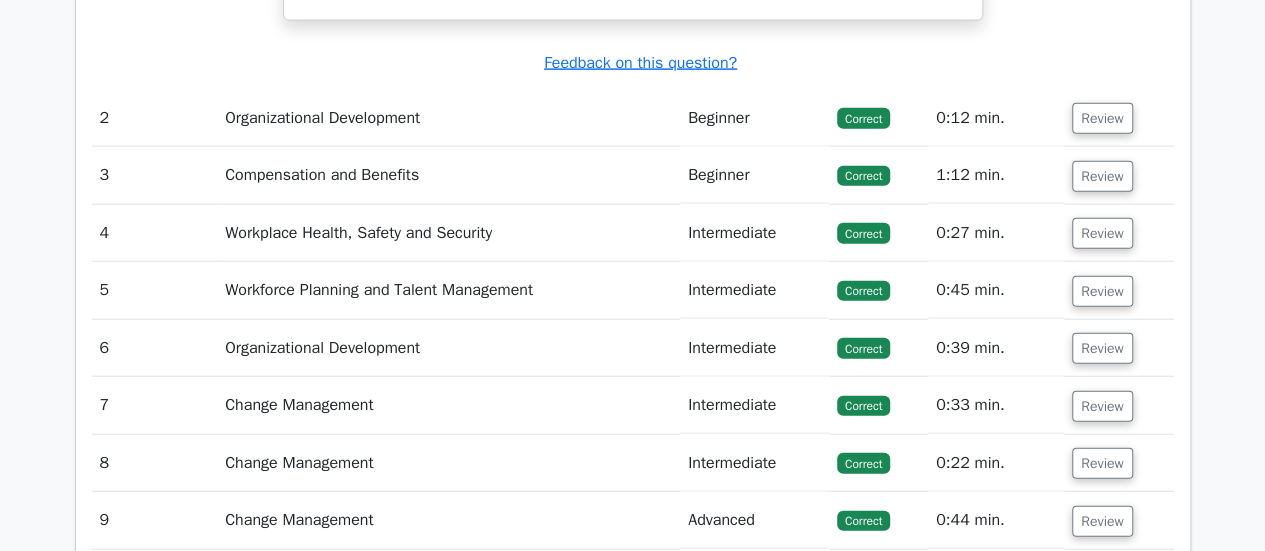 click on "Organizational Development" at bounding box center (448, 348) 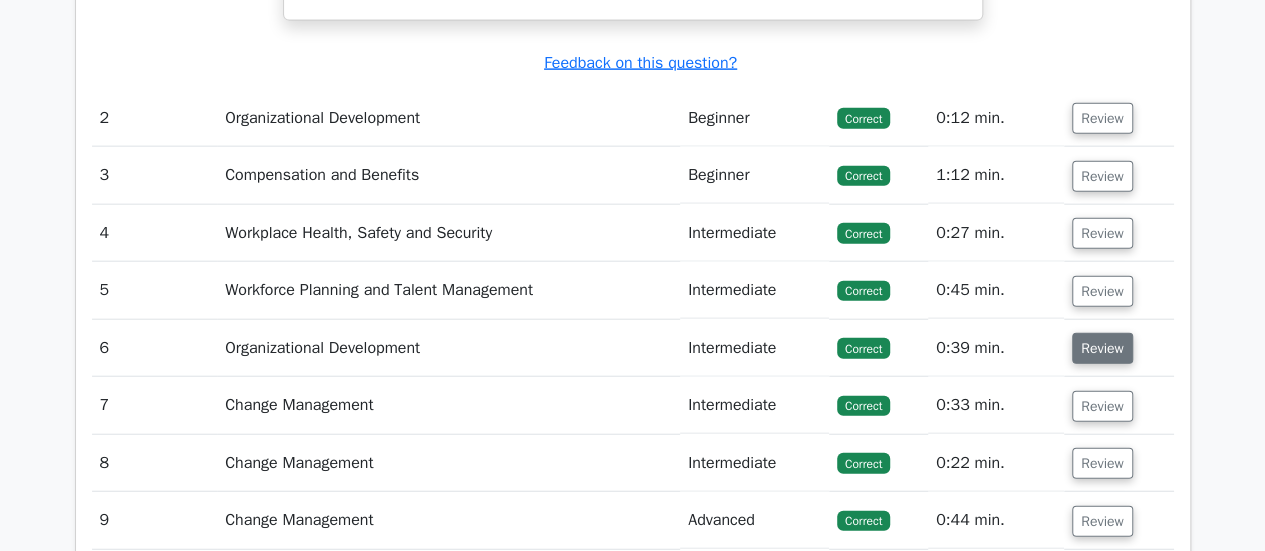 click on "Review" at bounding box center (1102, 348) 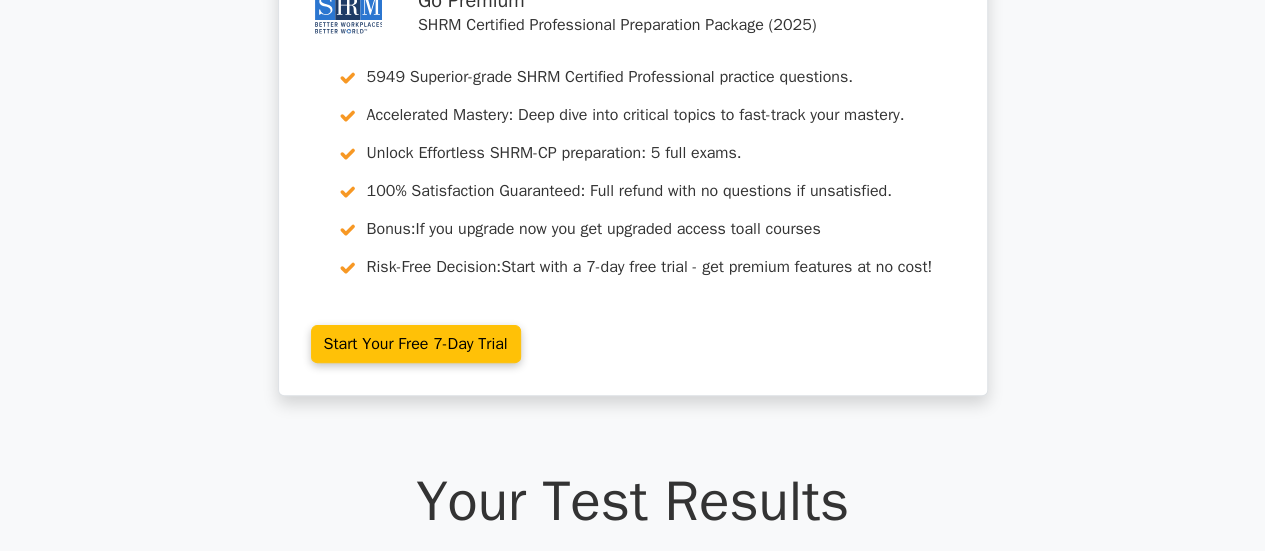 scroll, scrollTop: 0, scrollLeft: 0, axis: both 